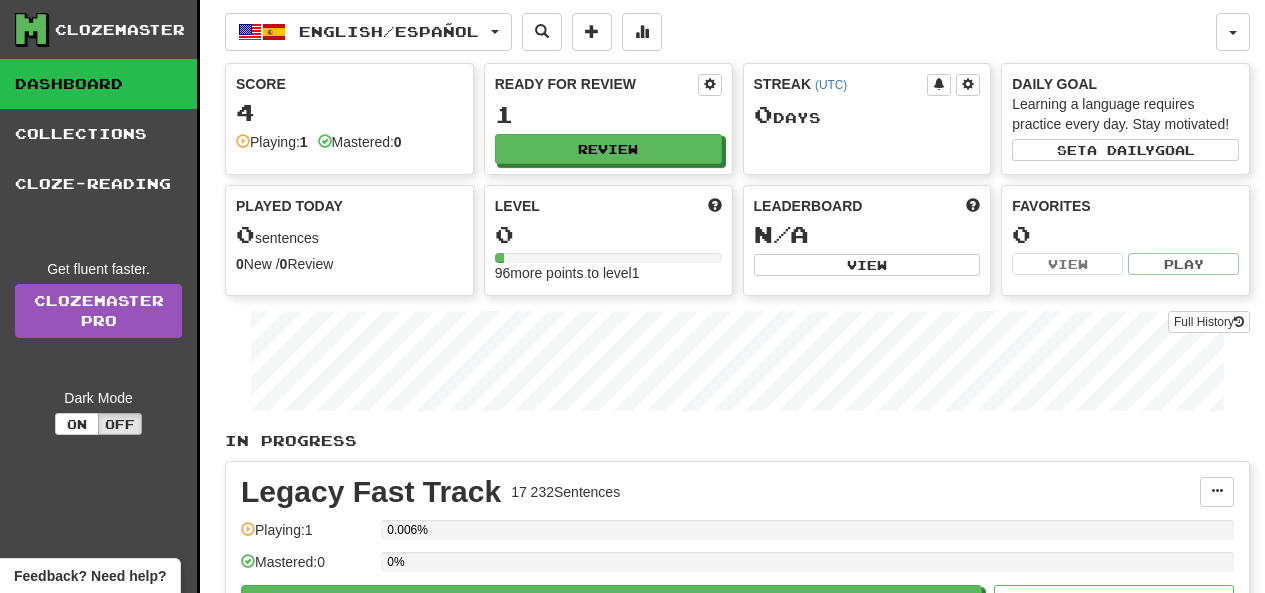scroll, scrollTop: 0, scrollLeft: 0, axis: both 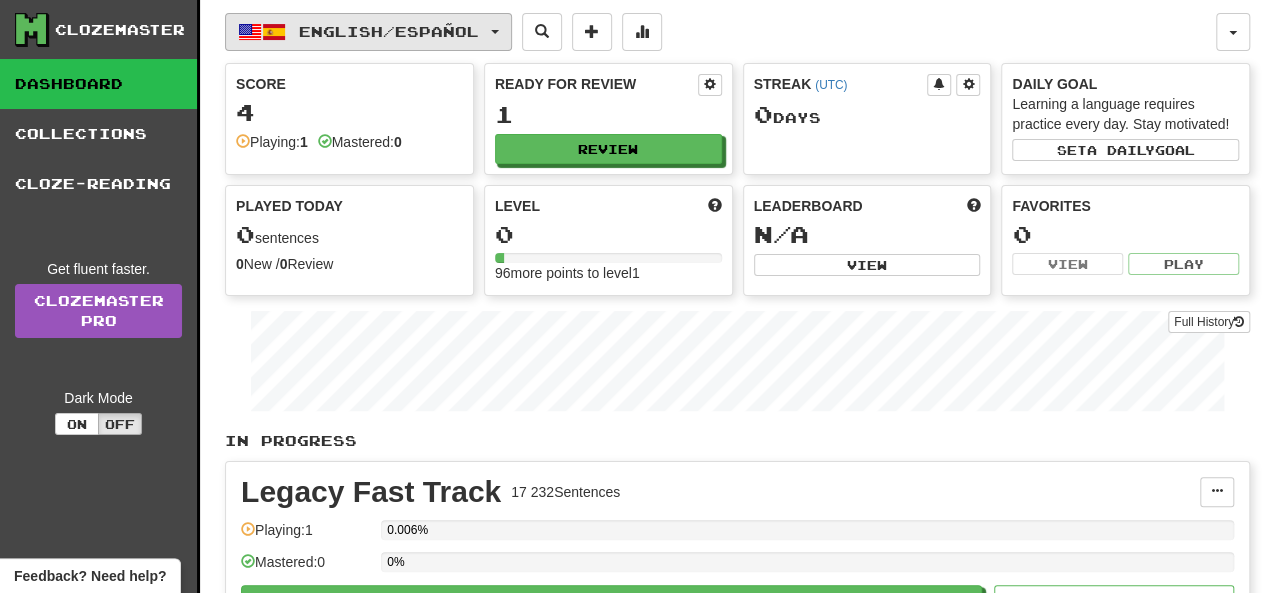click on "English  /  Español" at bounding box center [389, 31] 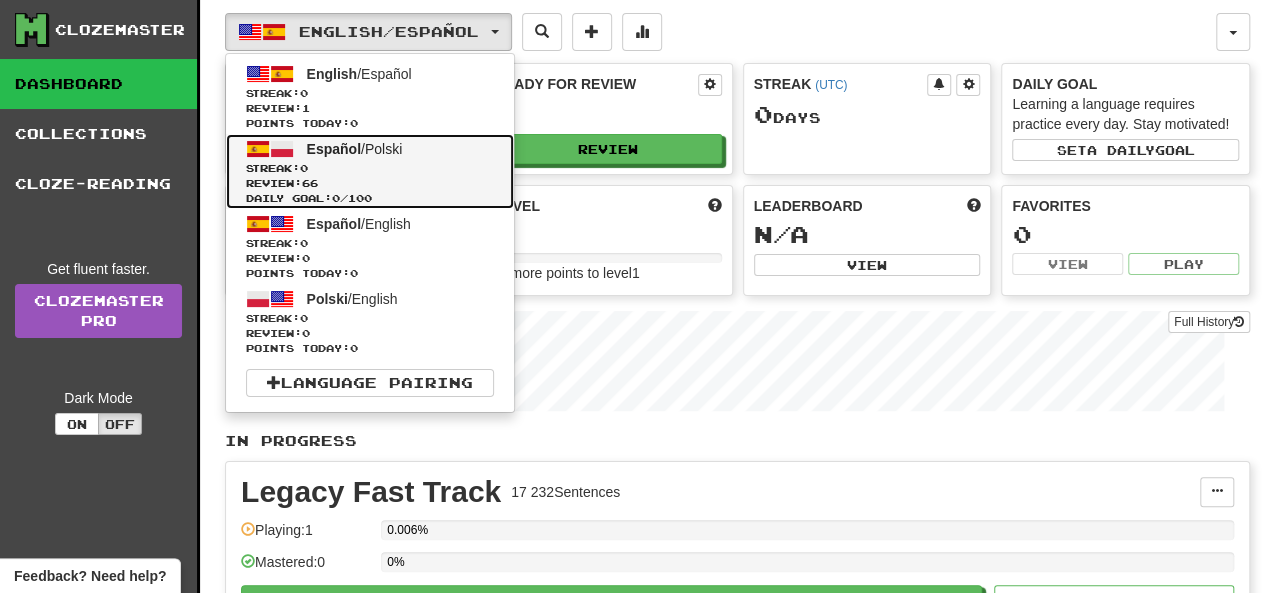 click on "Español" at bounding box center (334, 149) 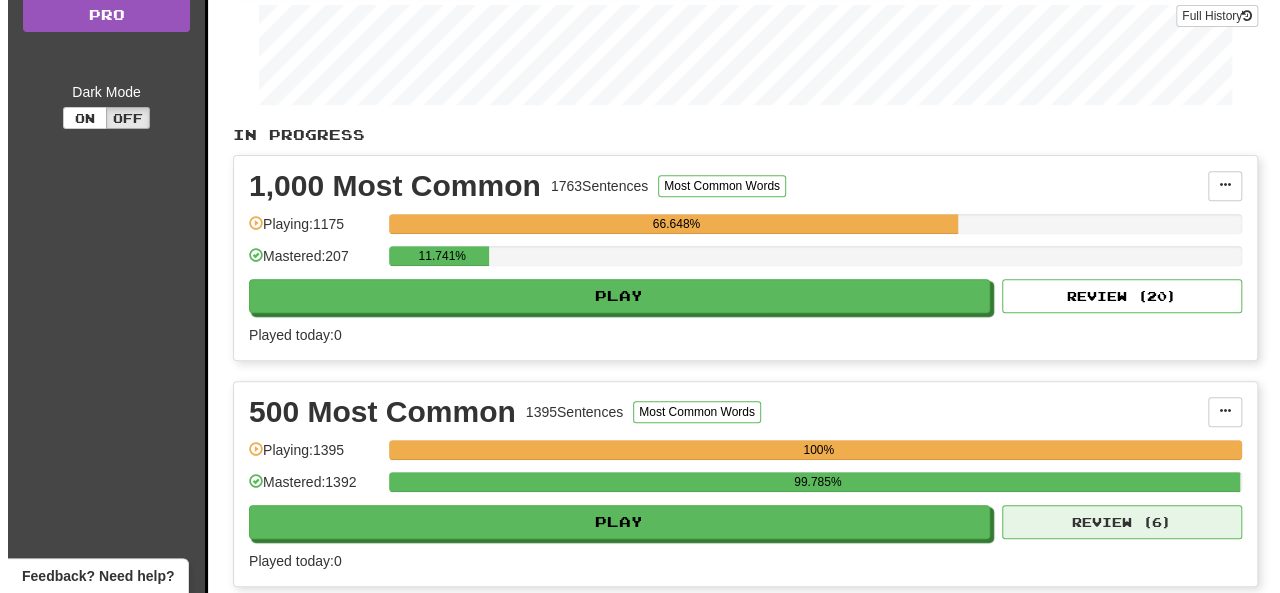 scroll, scrollTop: 400, scrollLeft: 0, axis: vertical 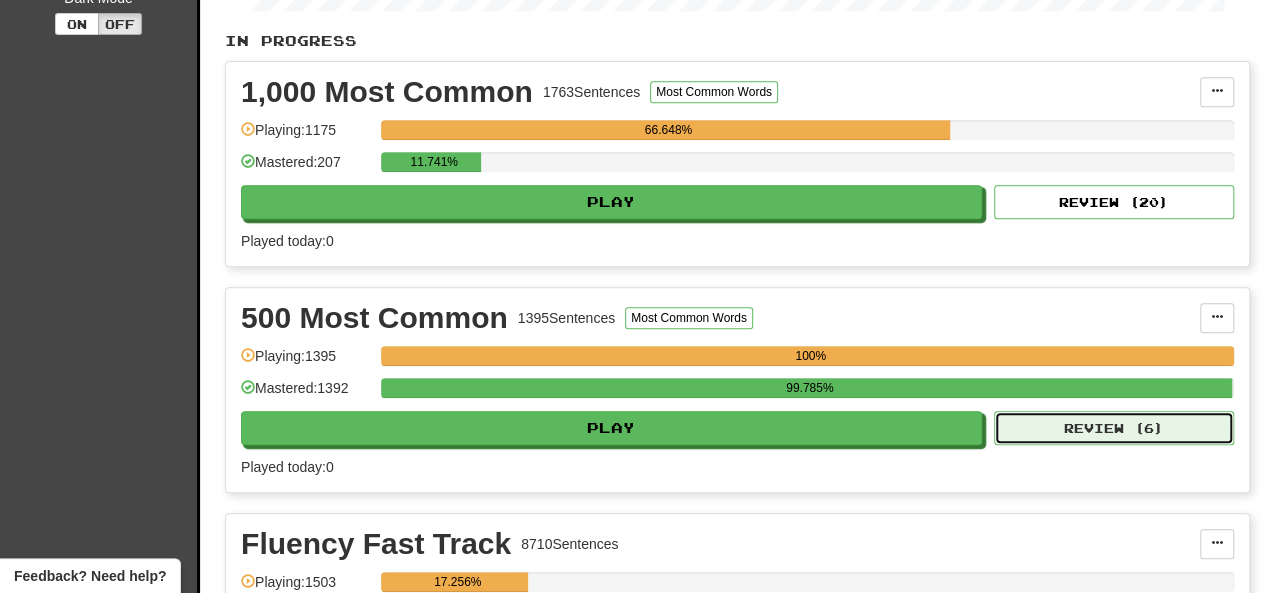 click on "Review ( 6 )" at bounding box center (1114, 428) 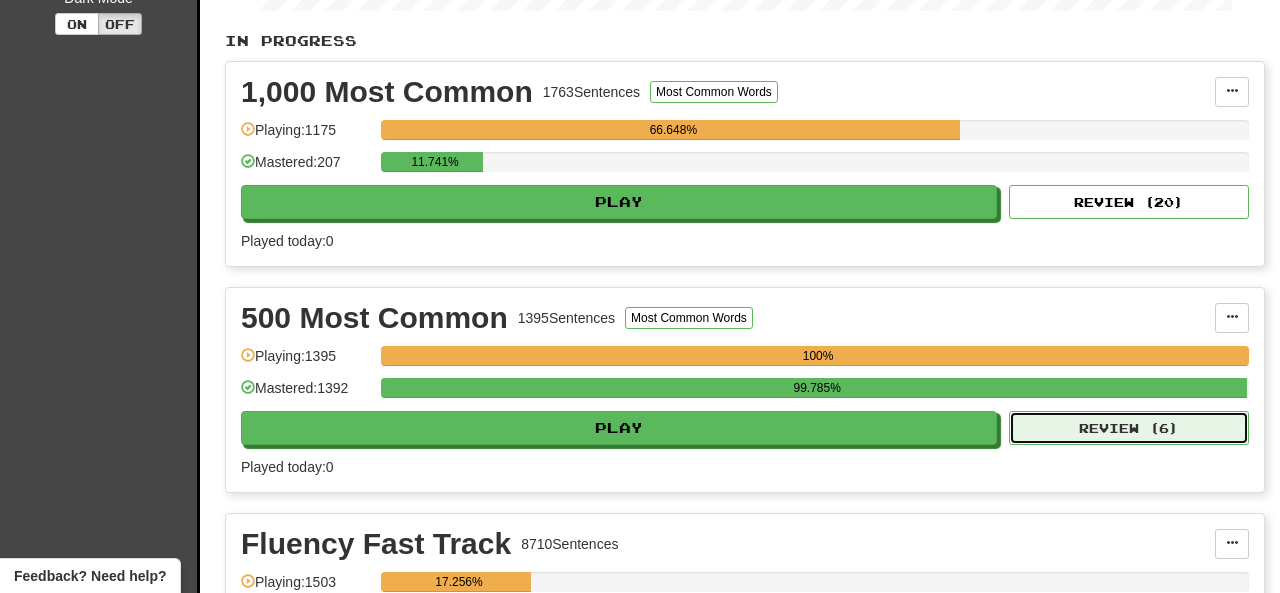 select on "**" 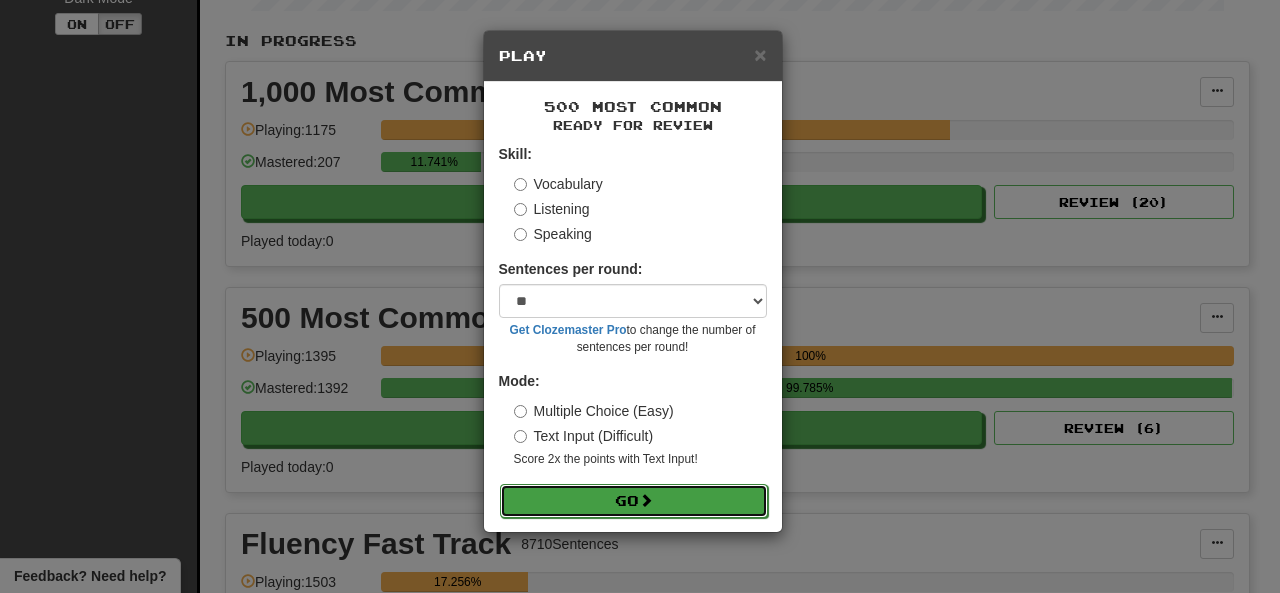 click on "Go" at bounding box center [634, 501] 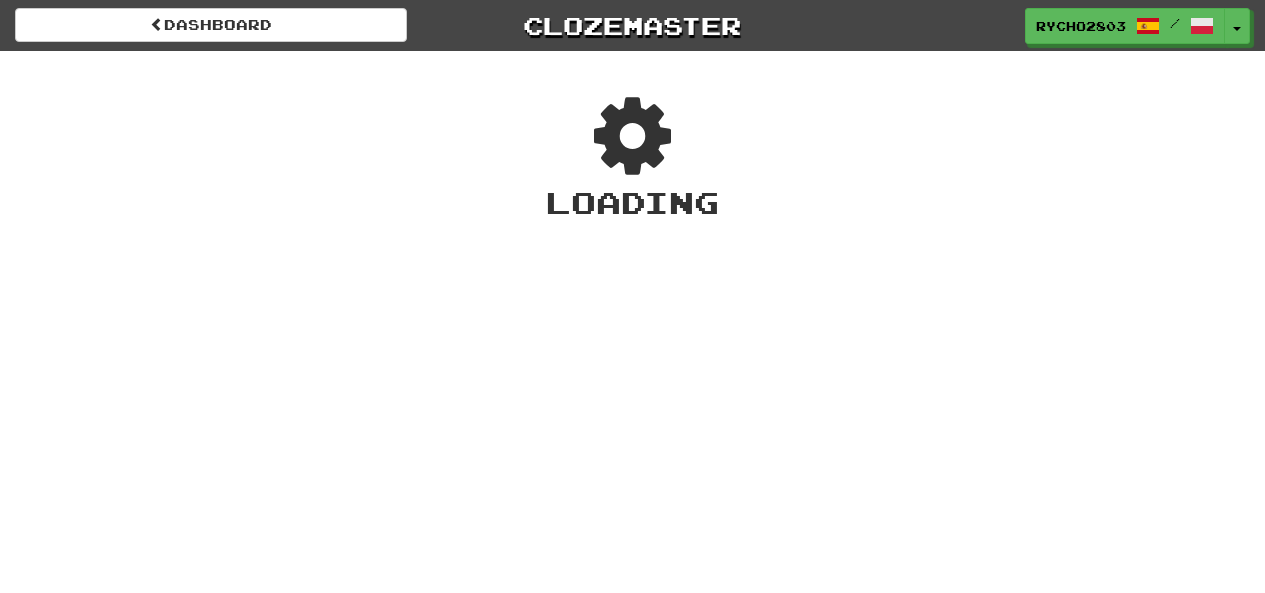 scroll, scrollTop: 0, scrollLeft: 0, axis: both 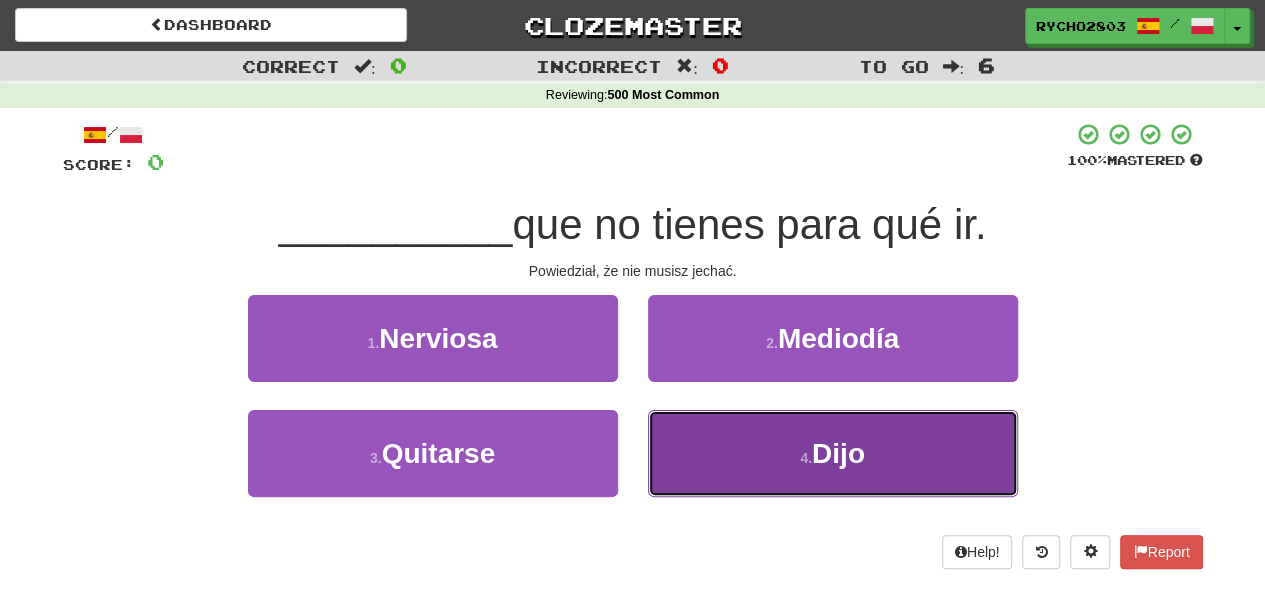 click on "4 . Dijo" at bounding box center [833, 453] 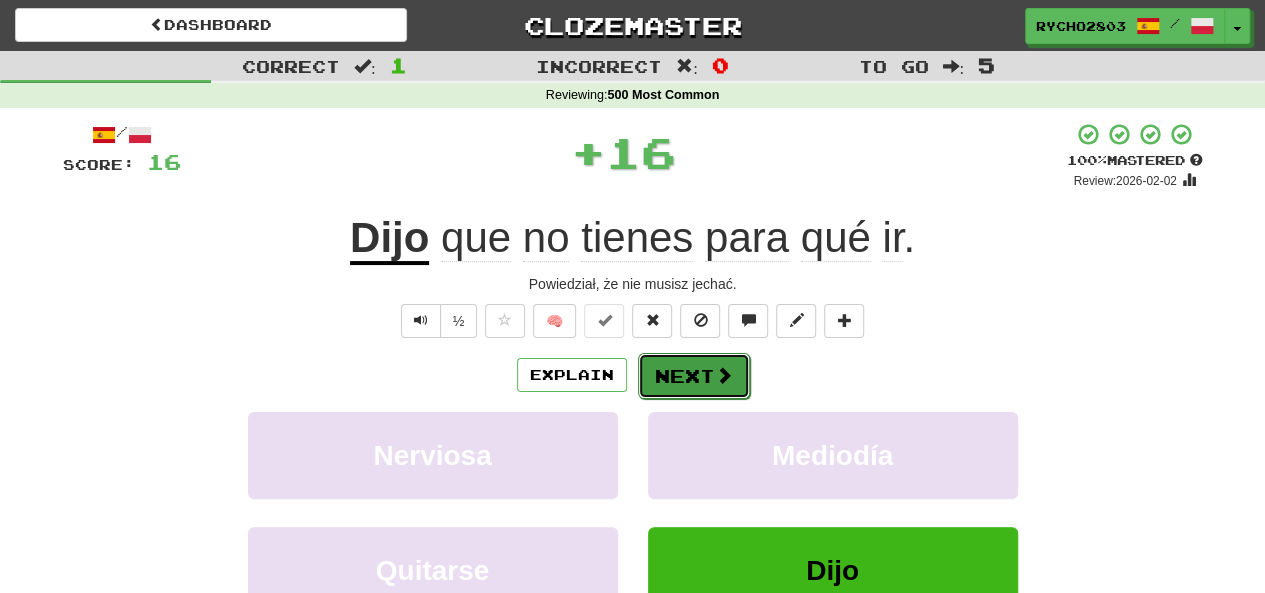 click at bounding box center [724, 375] 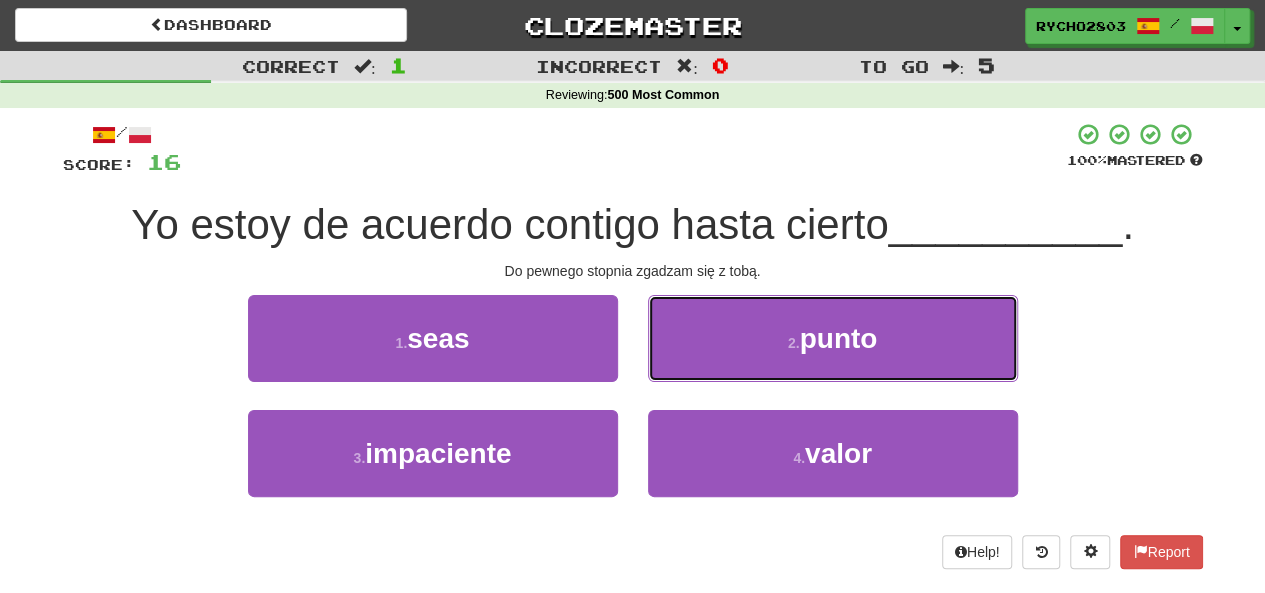 drag, startPoint x: 872, startPoint y: 337, endPoint x: 930, endPoint y: 337, distance: 58 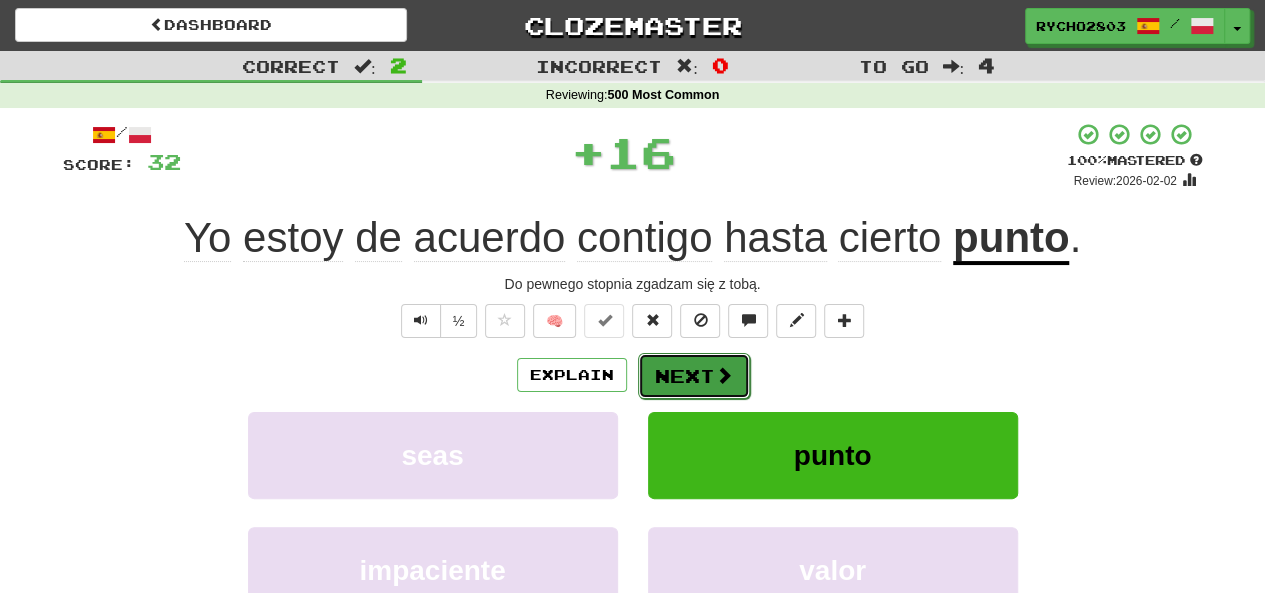 click on "Next" at bounding box center (694, 376) 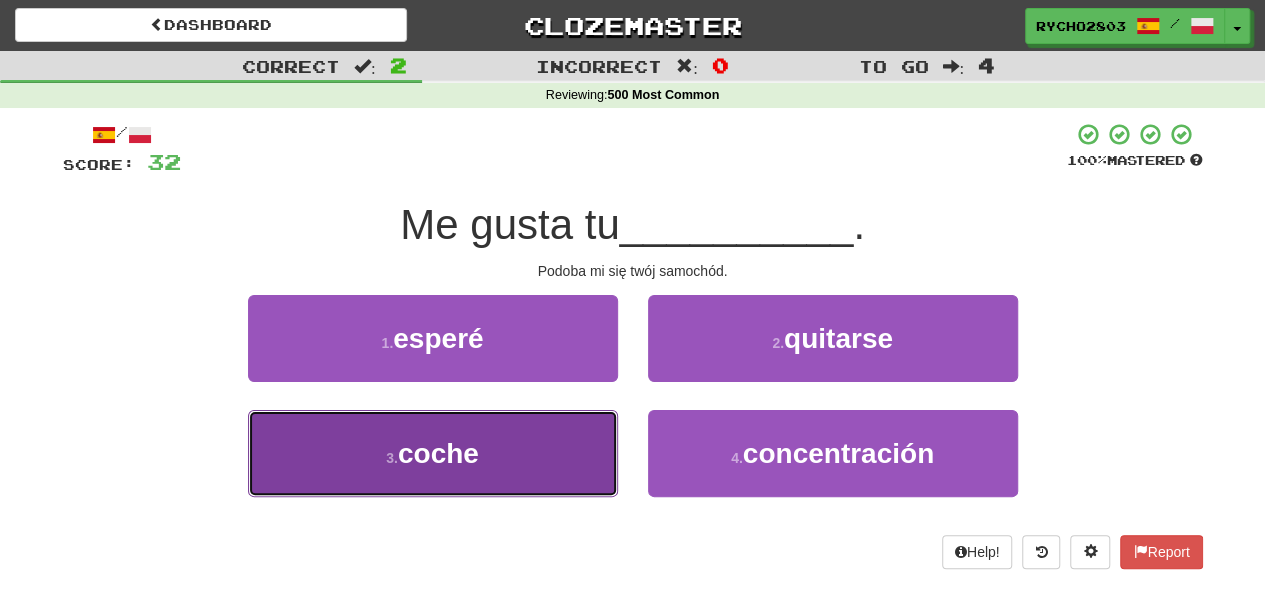 click on "3 .  coche" at bounding box center [433, 453] 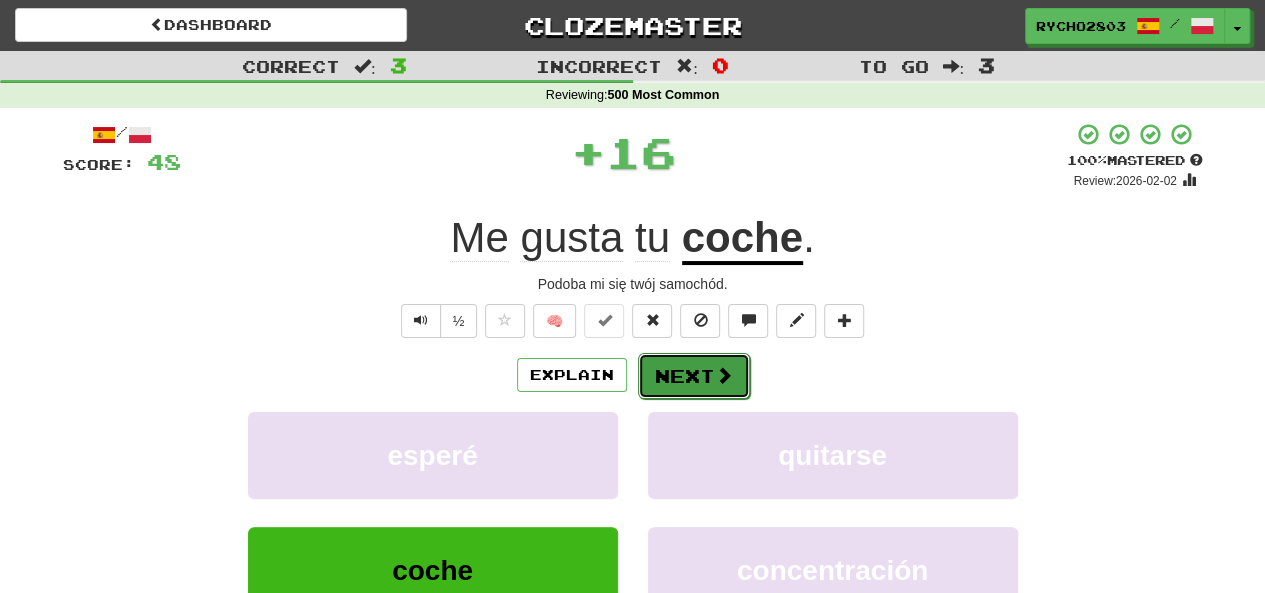 click on "Next" at bounding box center [694, 376] 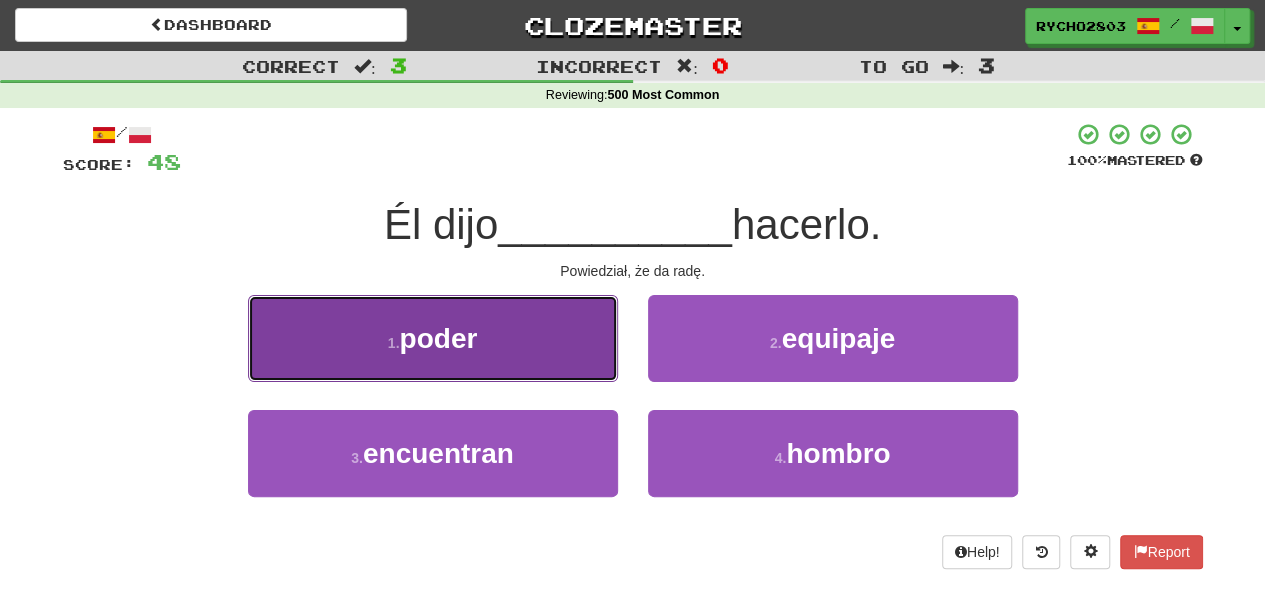 click on "1 .  poder" at bounding box center (433, 338) 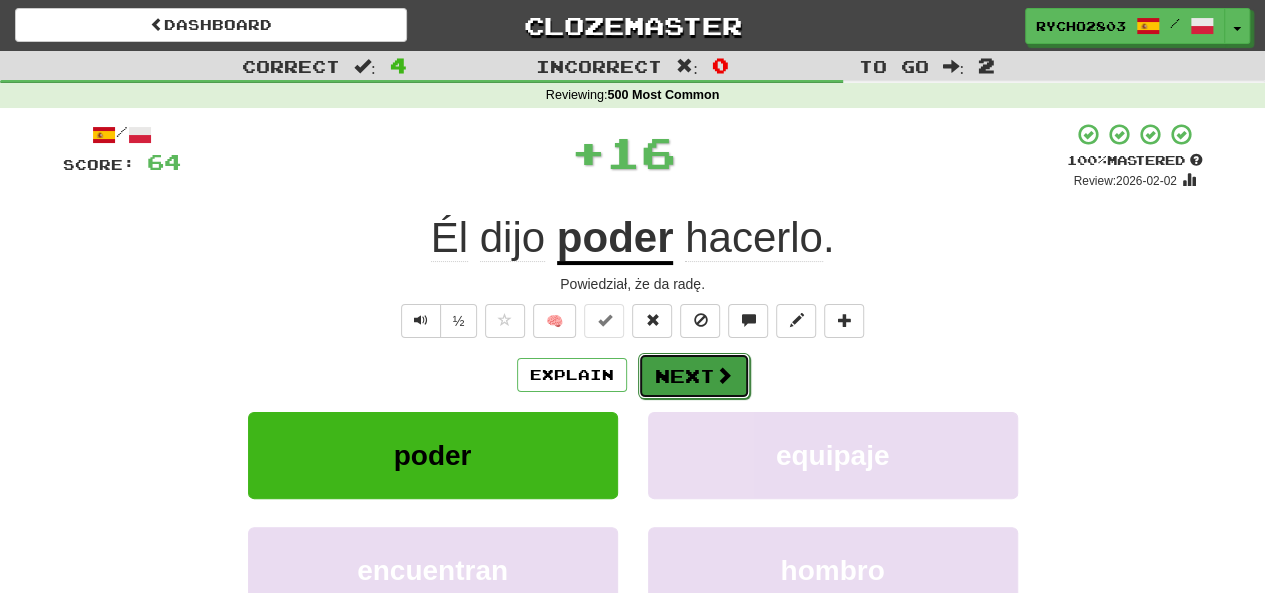 click on "Next" at bounding box center (694, 376) 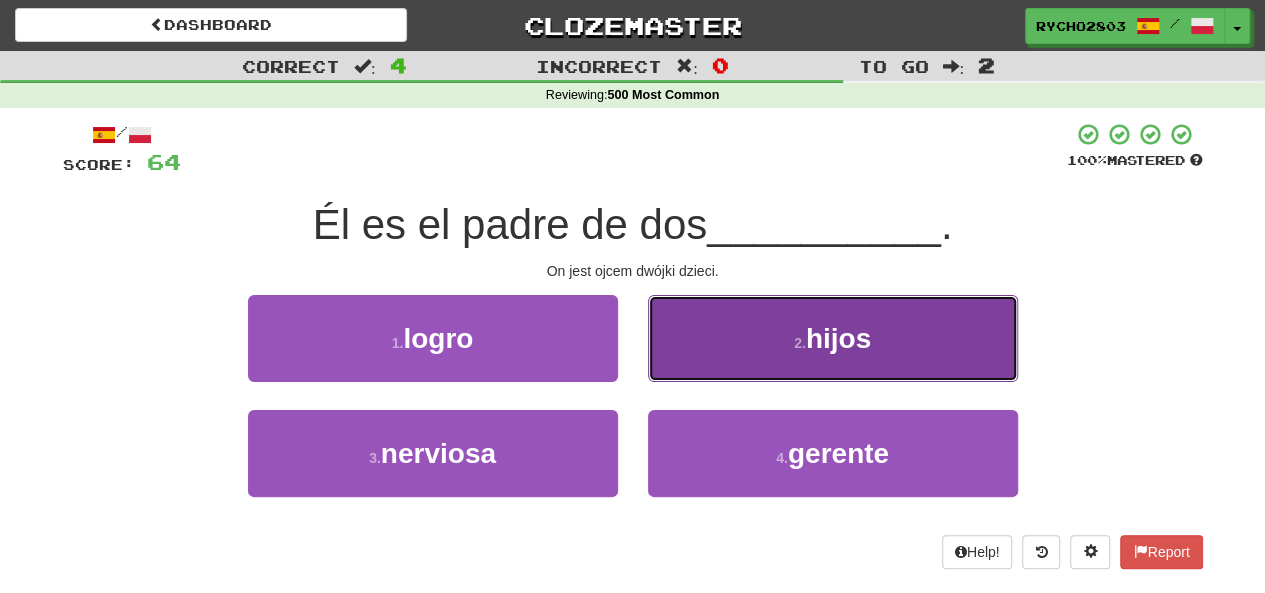 click on "2 .  hijos" at bounding box center (833, 338) 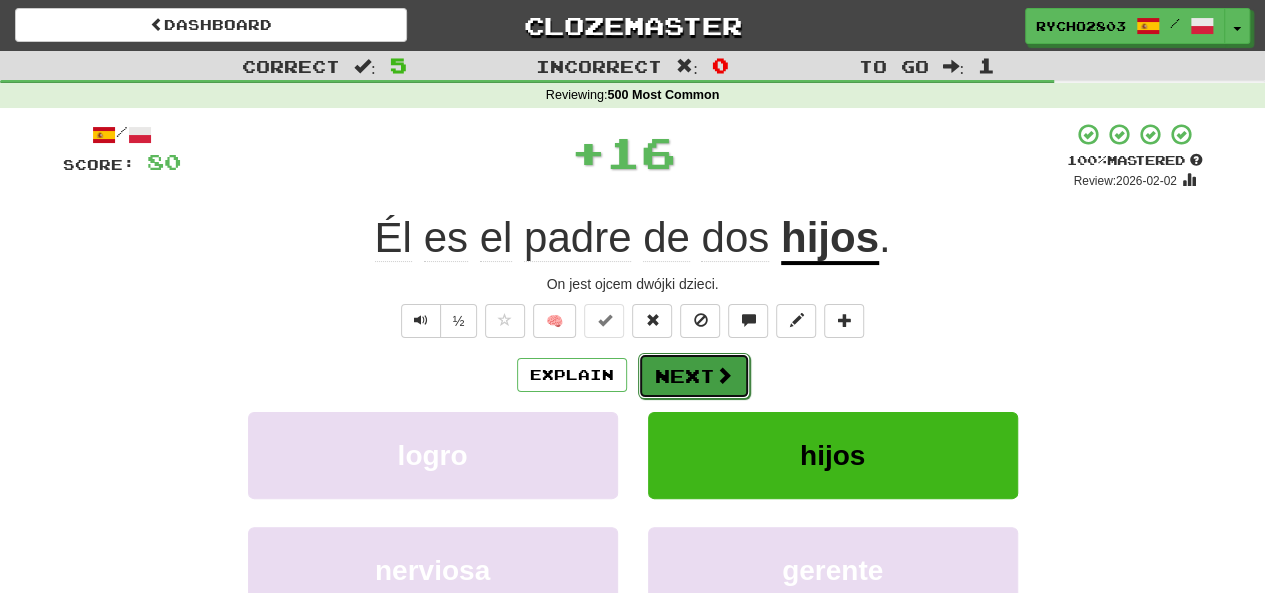 click on "Next" at bounding box center [694, 376] 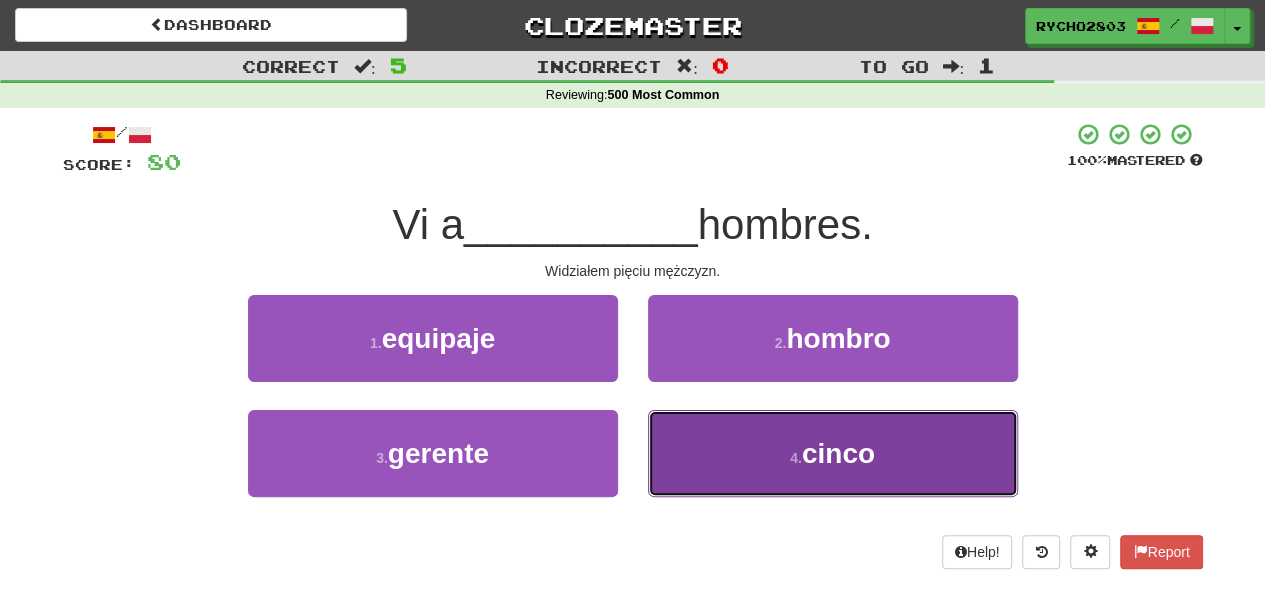 click on "4 .  cinco" at bounding box center [833, 453] 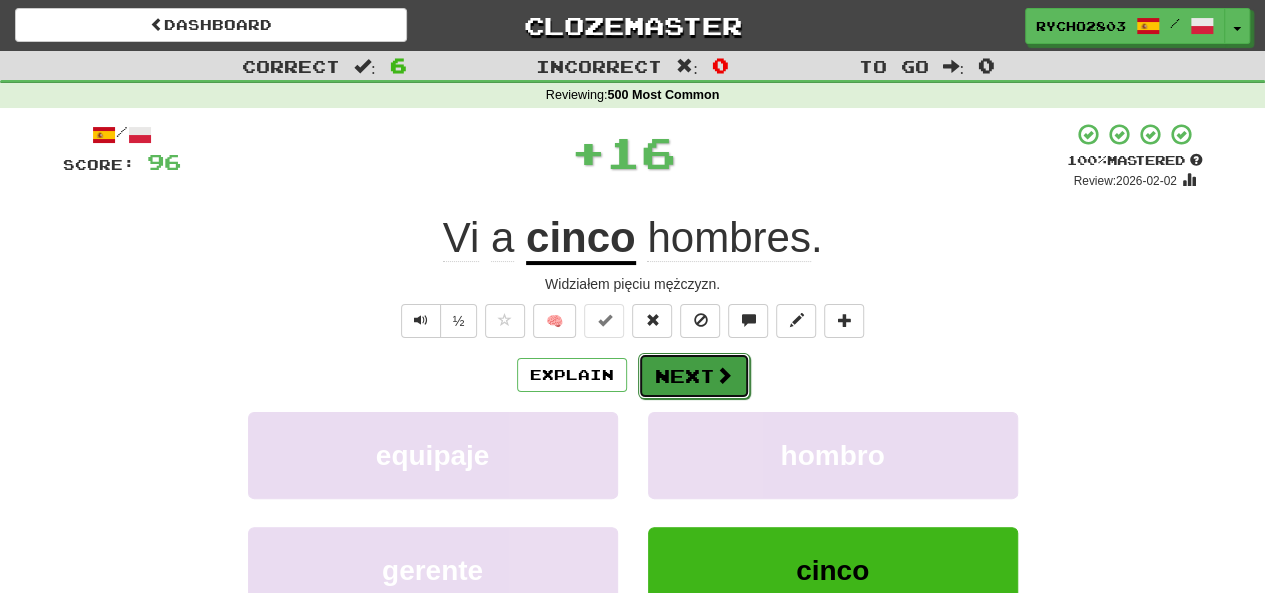 click at bounding box center [724, 375] 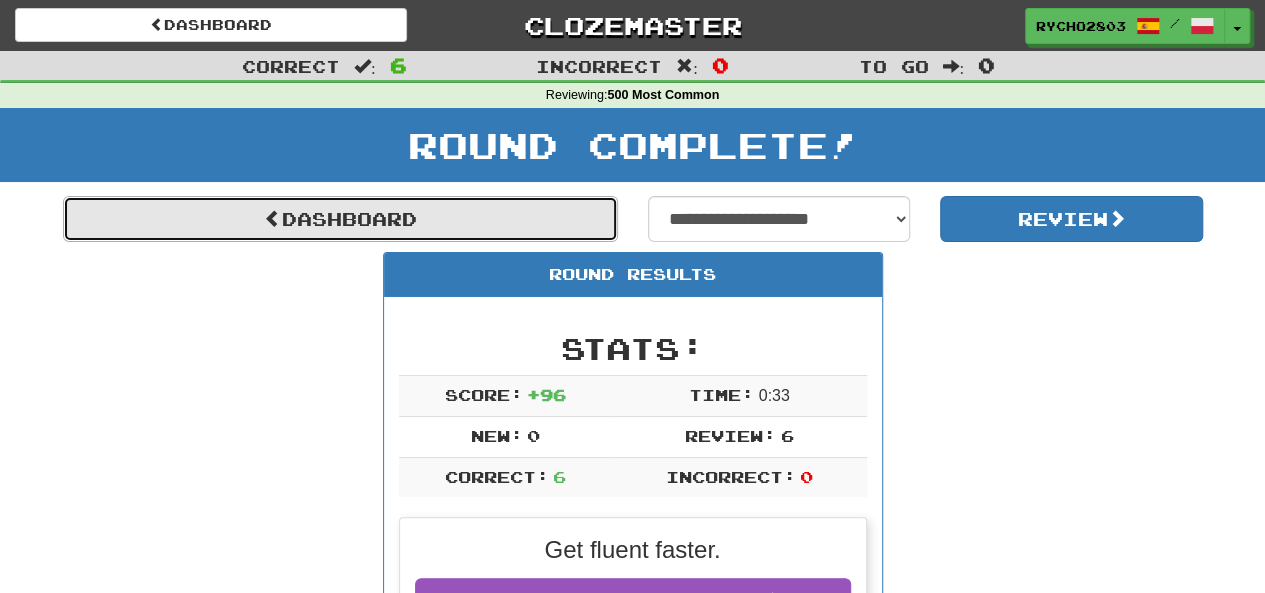 click on "Dashboard" at bounding box center (340, 219) 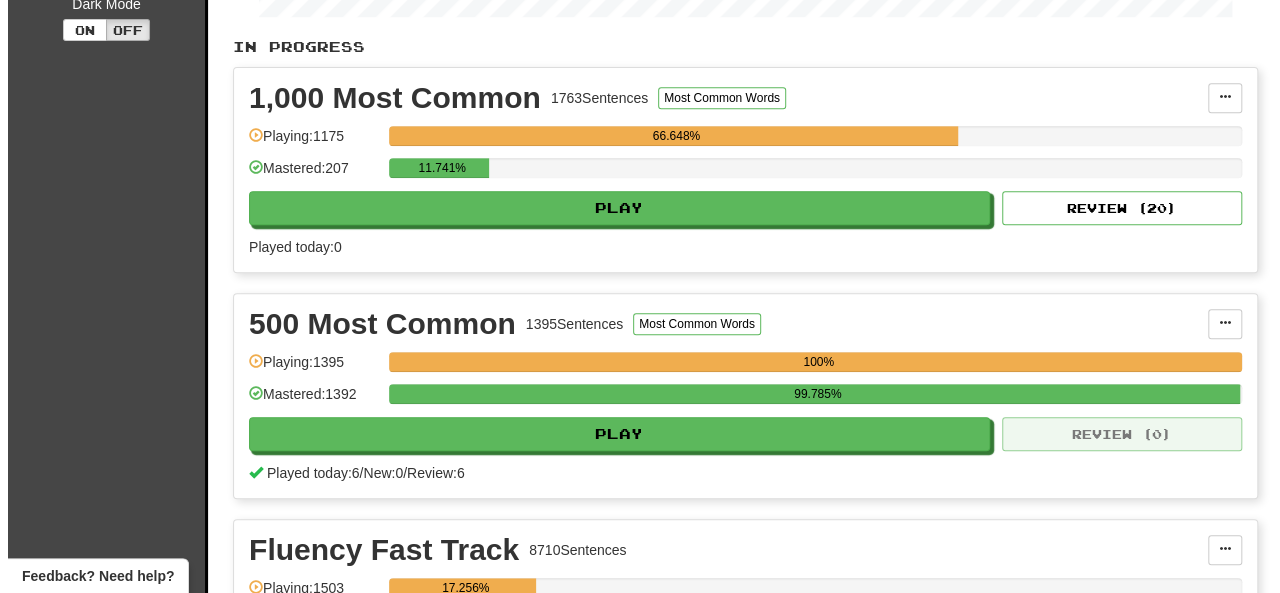 scroll, scrollTop: 400, scrollLeft: 0, axis: vertical 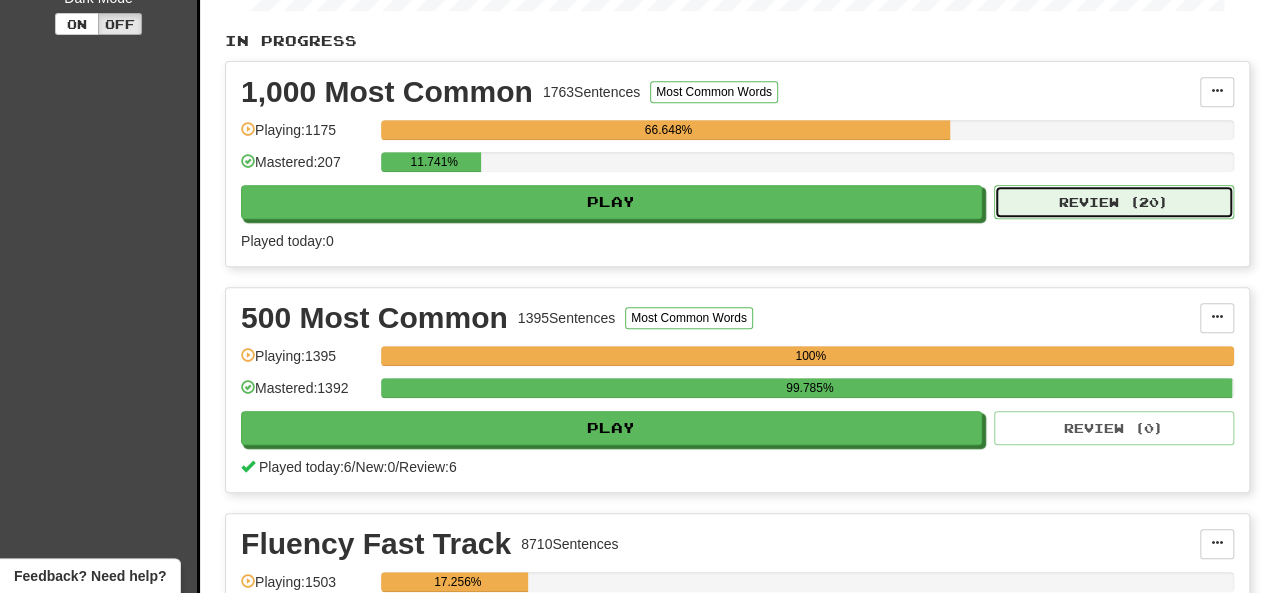 click on "Review ( 20 )" at bounding box center [1114, 202] 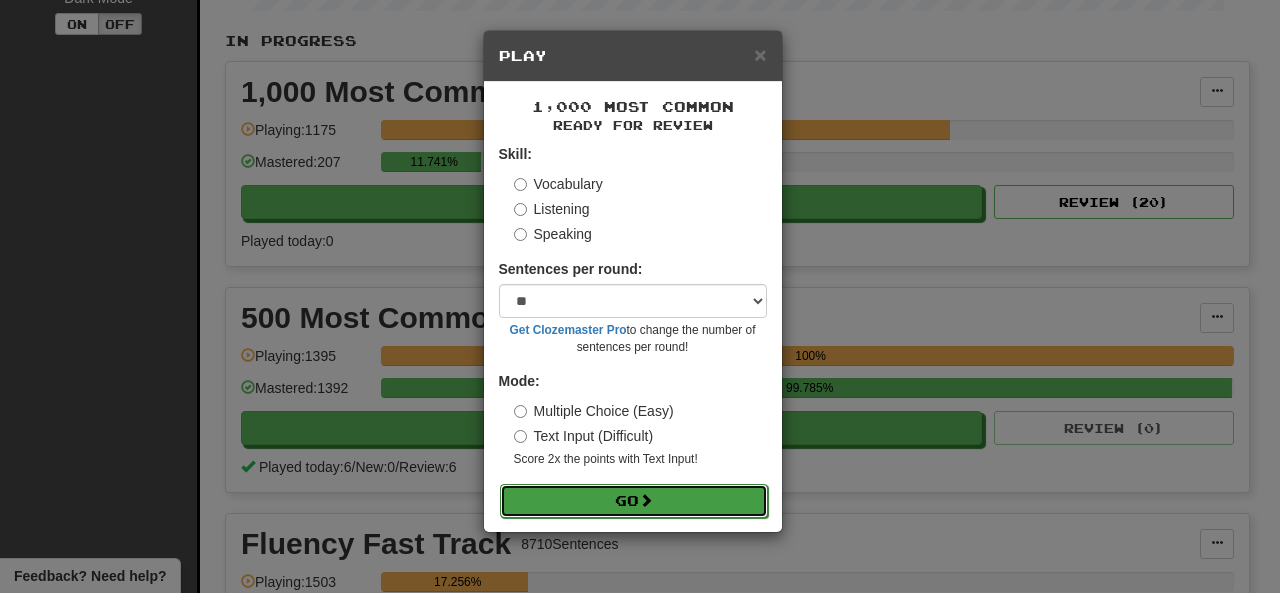 click on "Go" at bounding box center [634, 501] 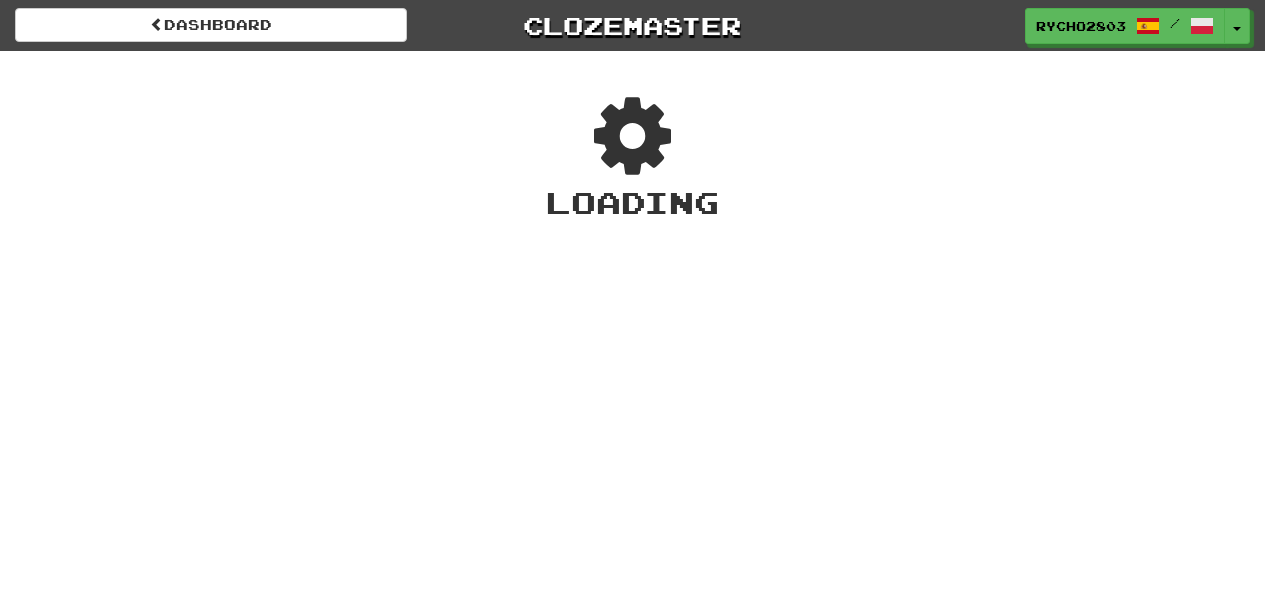 scroll, scrollTop: 0, scrollLeft: 0, axis: both 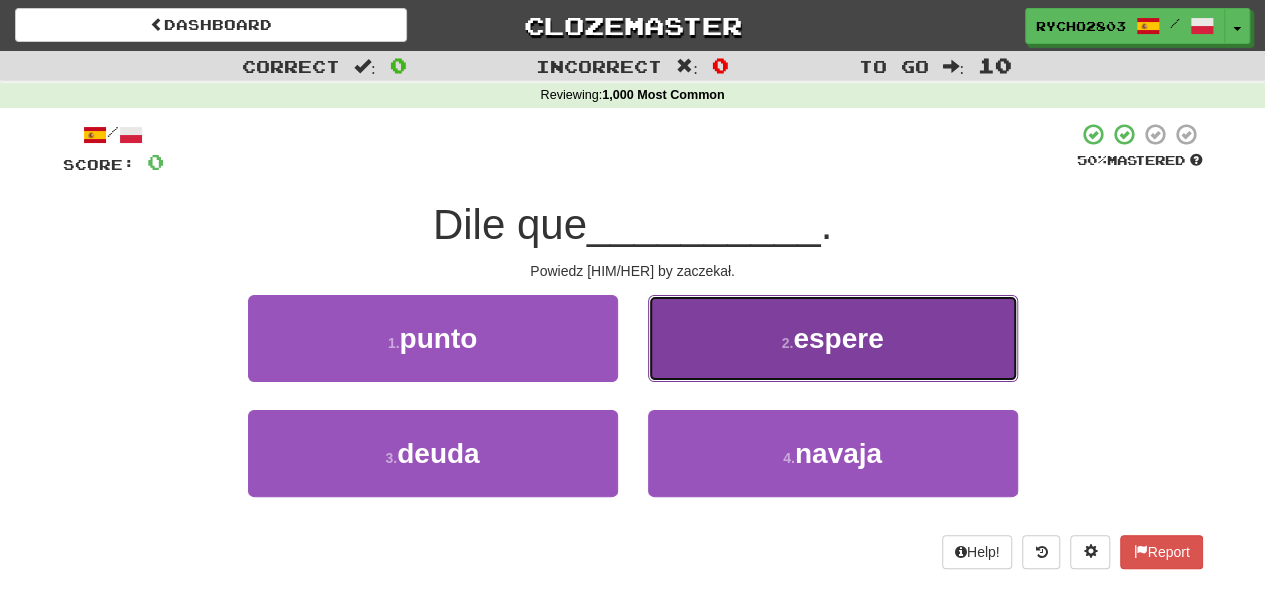 click on "espere" at bounding box center [838, 338] 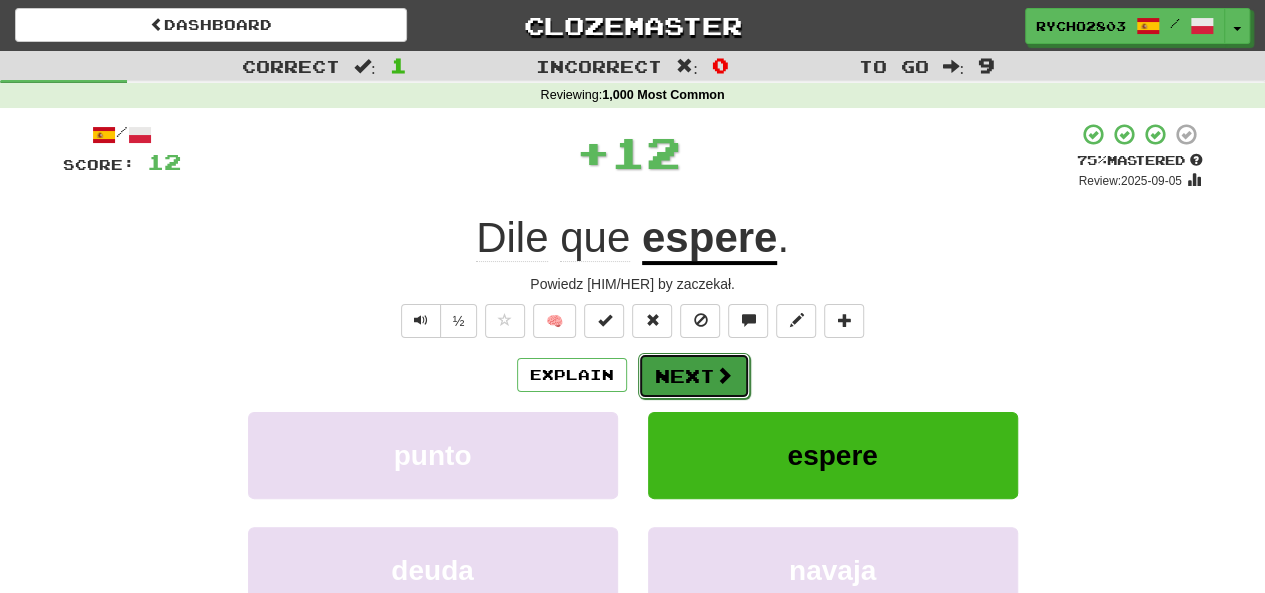 click on "Next" at bounding box center [694, 376] 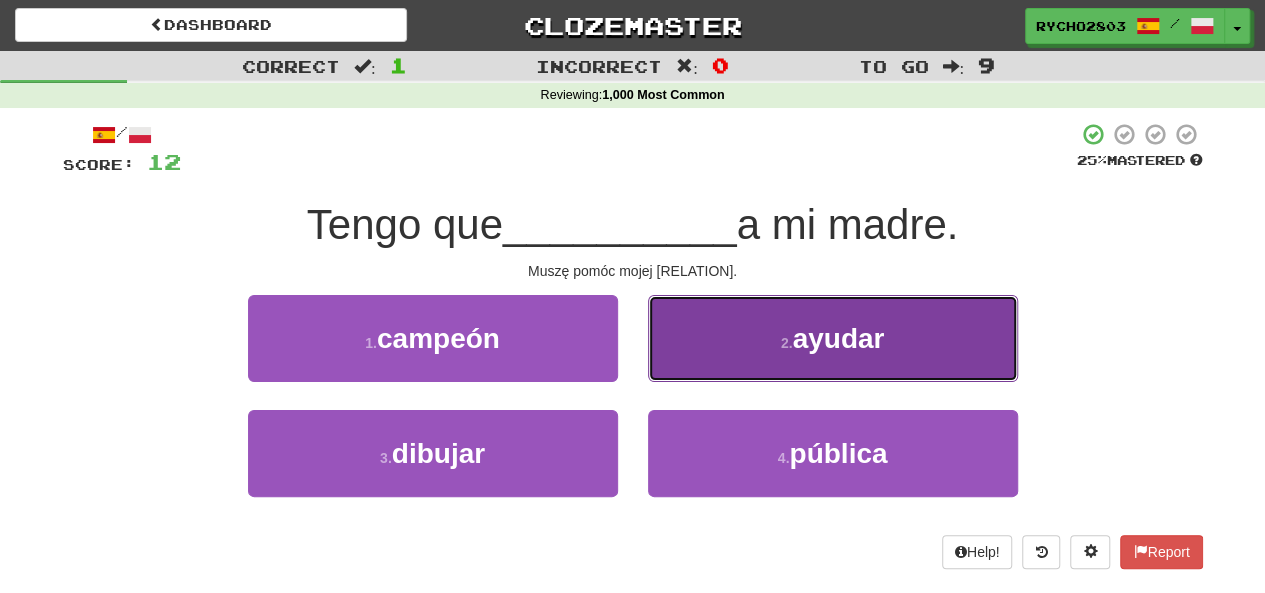 drag, startPoint x: 939, startPoint y: 321, endPoint x: 921, endPoint y: 325, distance: 18.439089 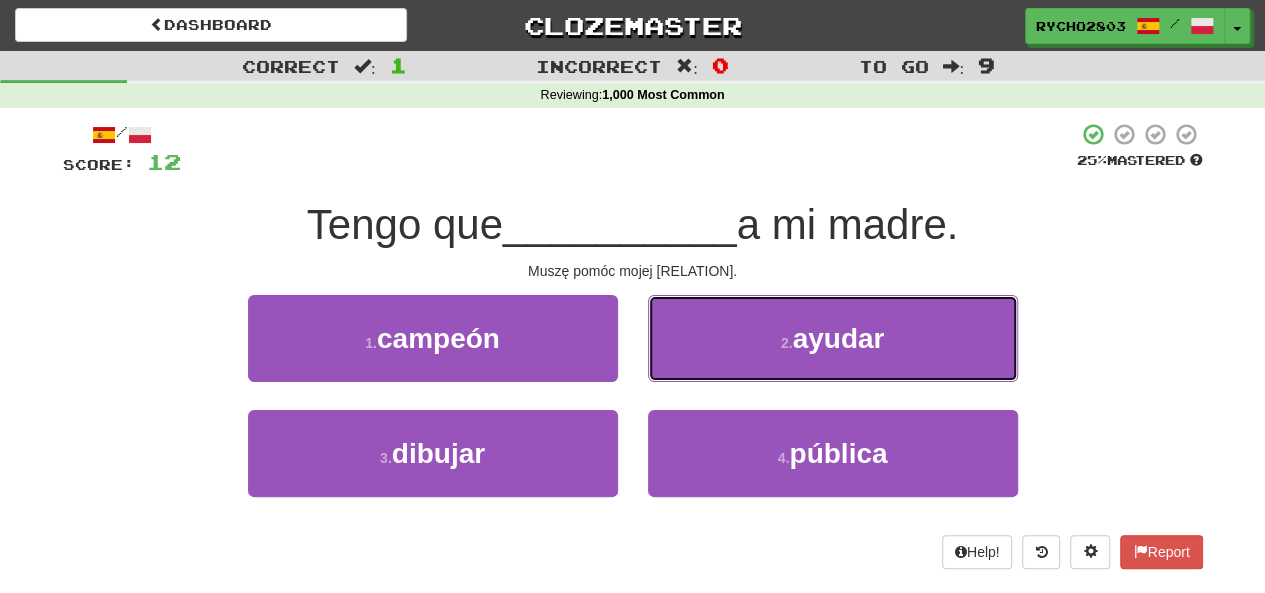 click on "2 .  ayudar" at bounding box center [833, 338] 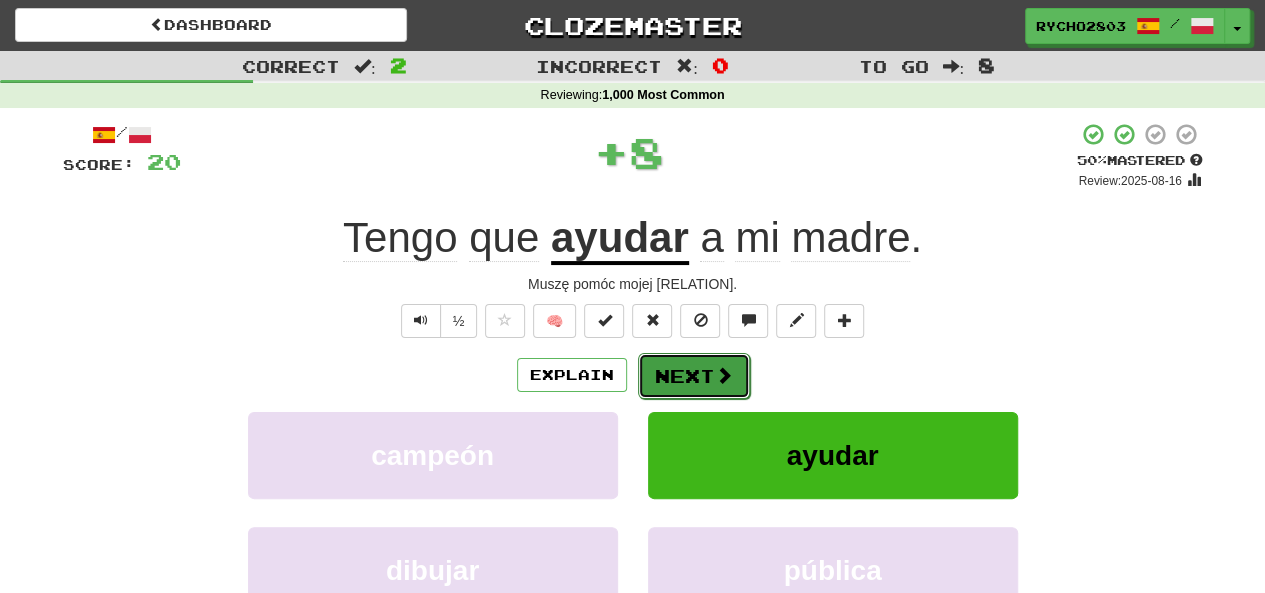 click on "Next" at bounding box center [694, 376] 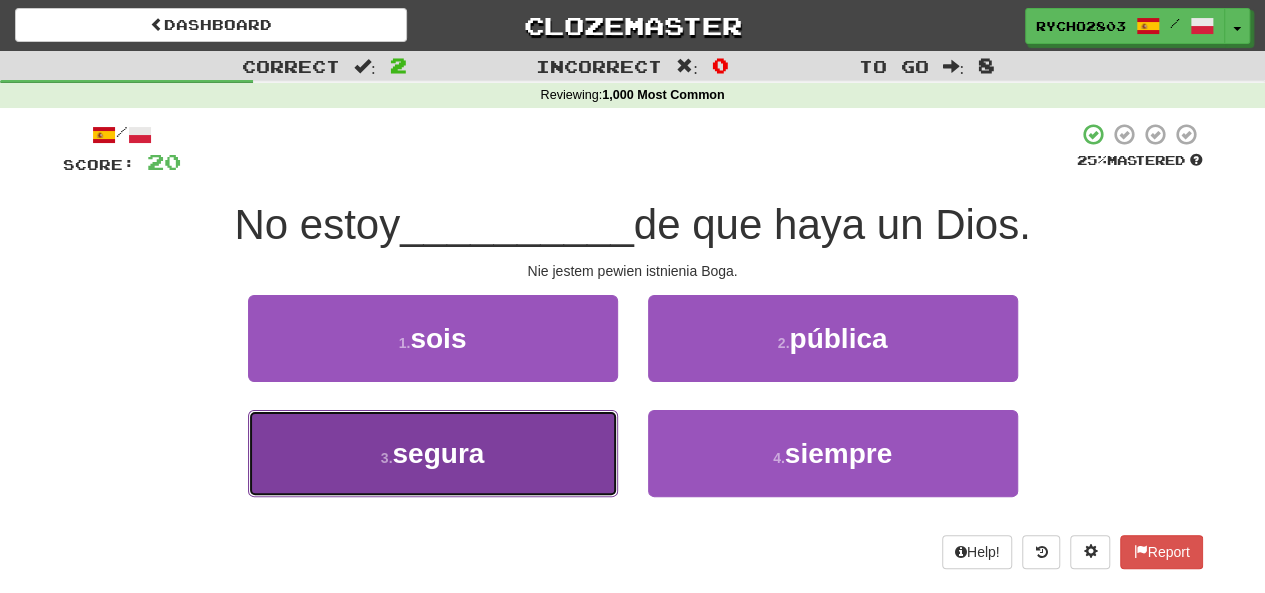 click on "3 .  segura" at bounding box center [433, 453] 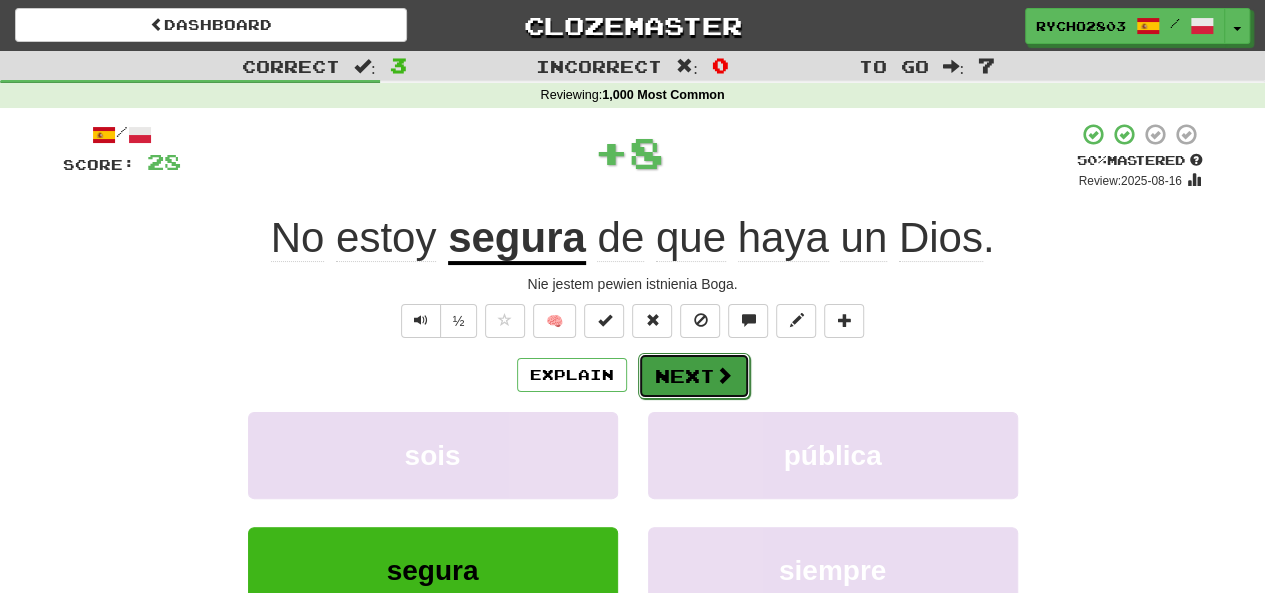 click on "Next" at bounding box center (694, 376) 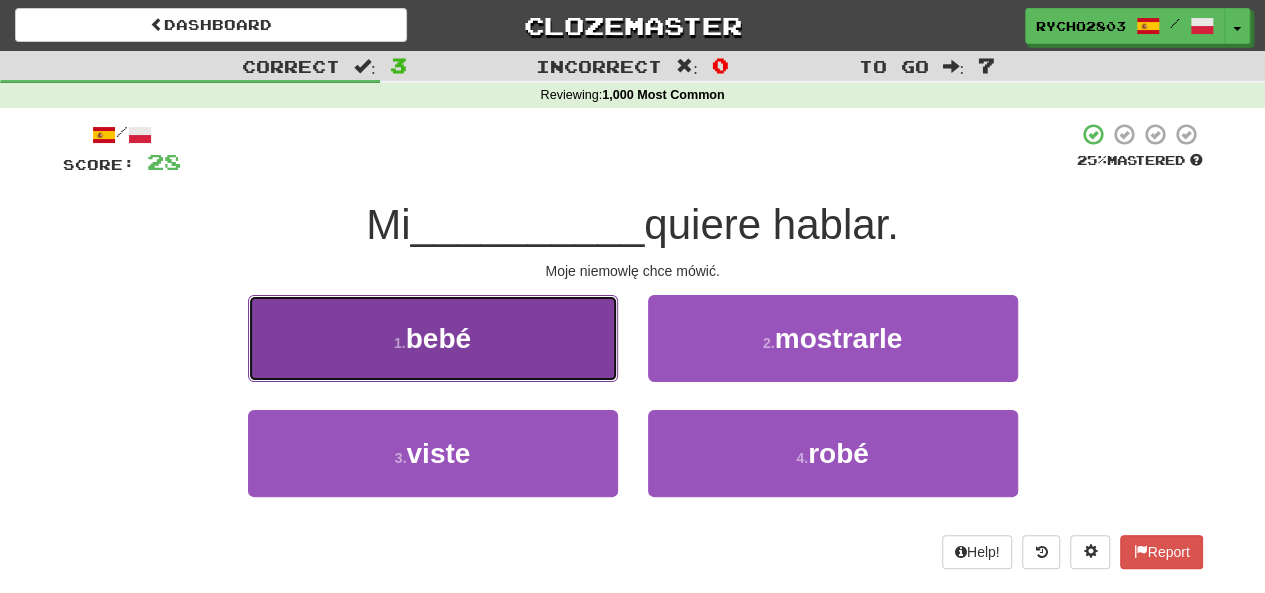 click on "1 .  bebé" at bounding box center (433, 338) 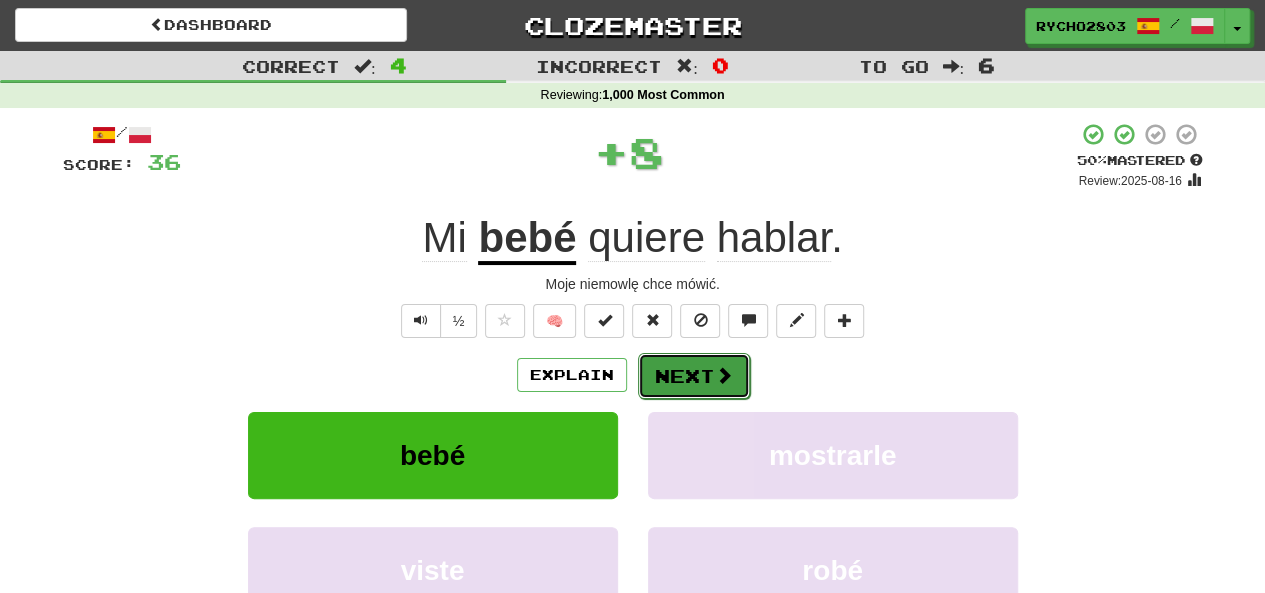 click on "Next" at bounding box center [694, 376] 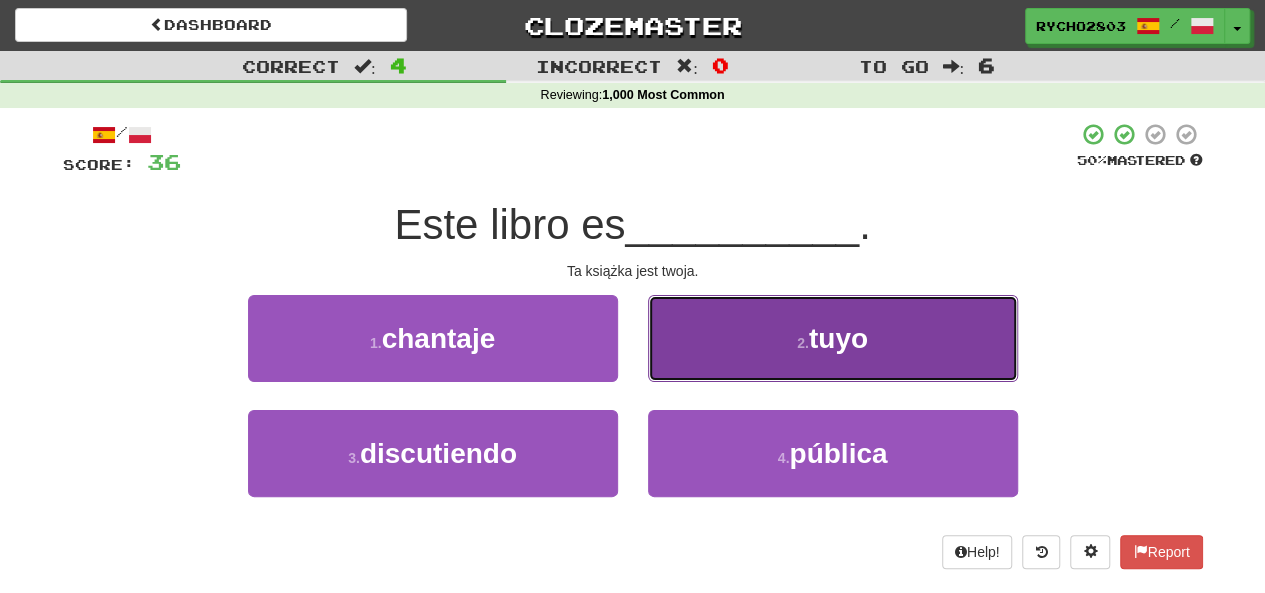 drag, startPoint x: 906, startPoint y: 366, endPoint x: 886, endPoint y: 367, distance: 20.024984 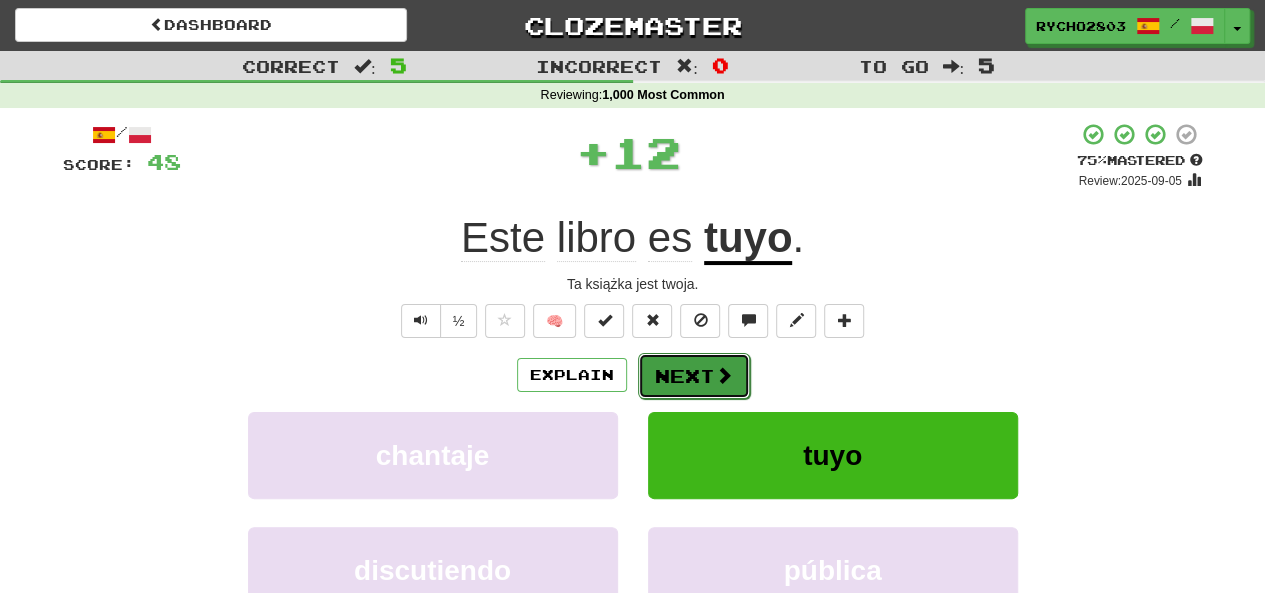 click at bounding box center (724, 375) 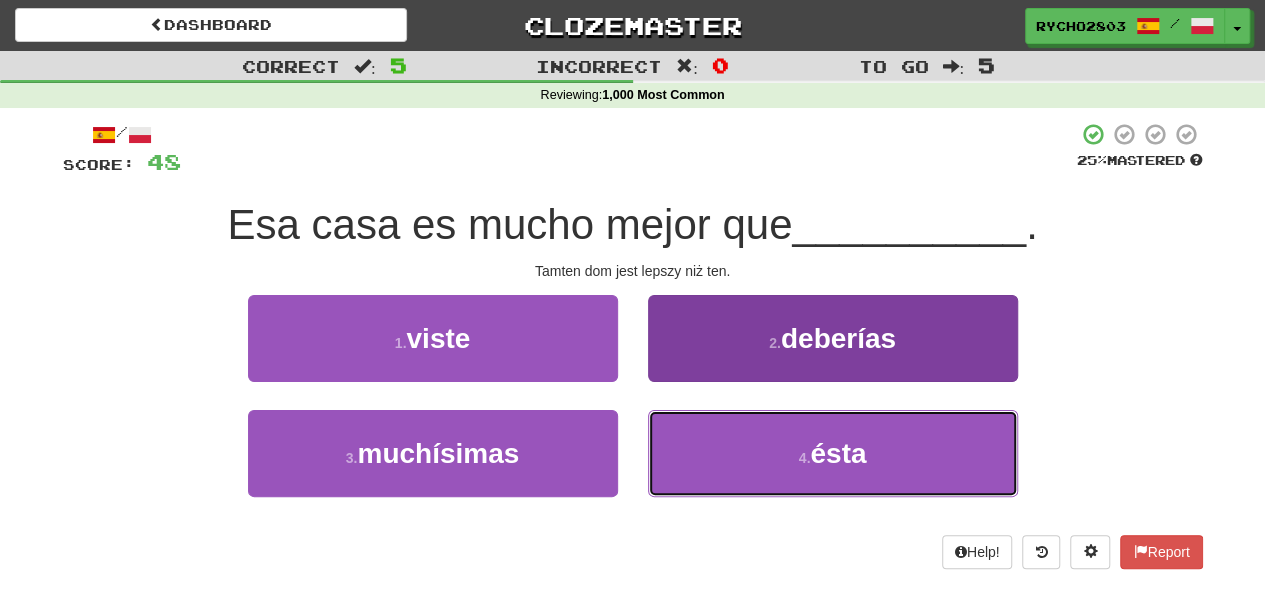 drag, startPoint x: 840, startPoint y: 453, endPoint x: 853, endPoint y: 453, distance: 13 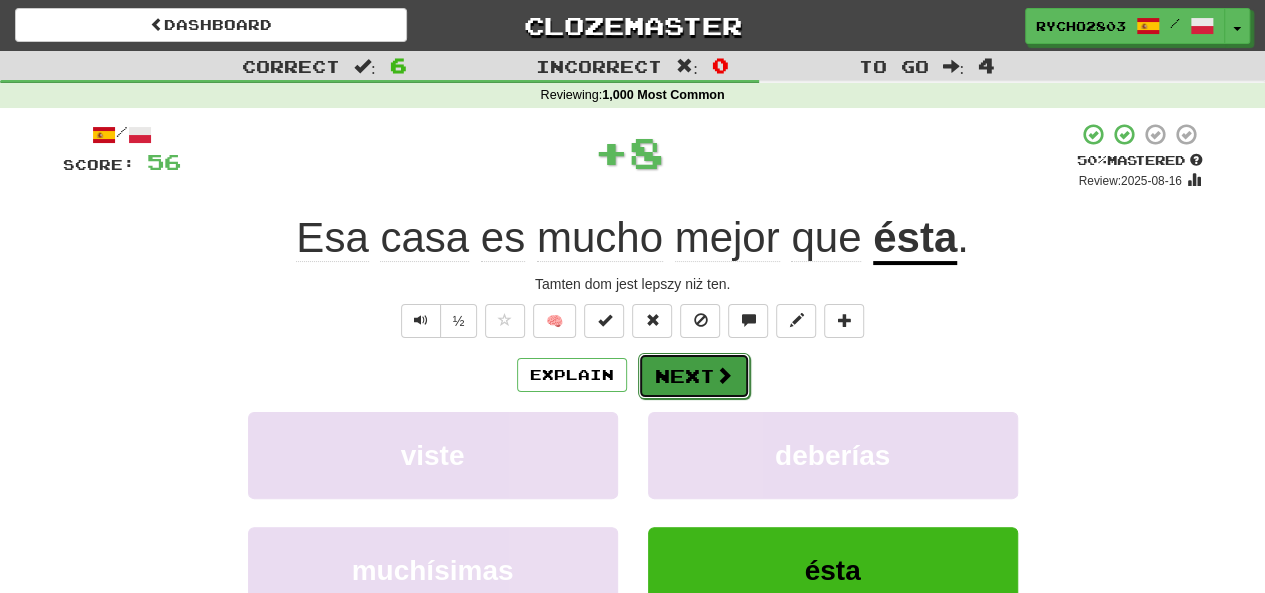 click at bounding box center [724, 375] 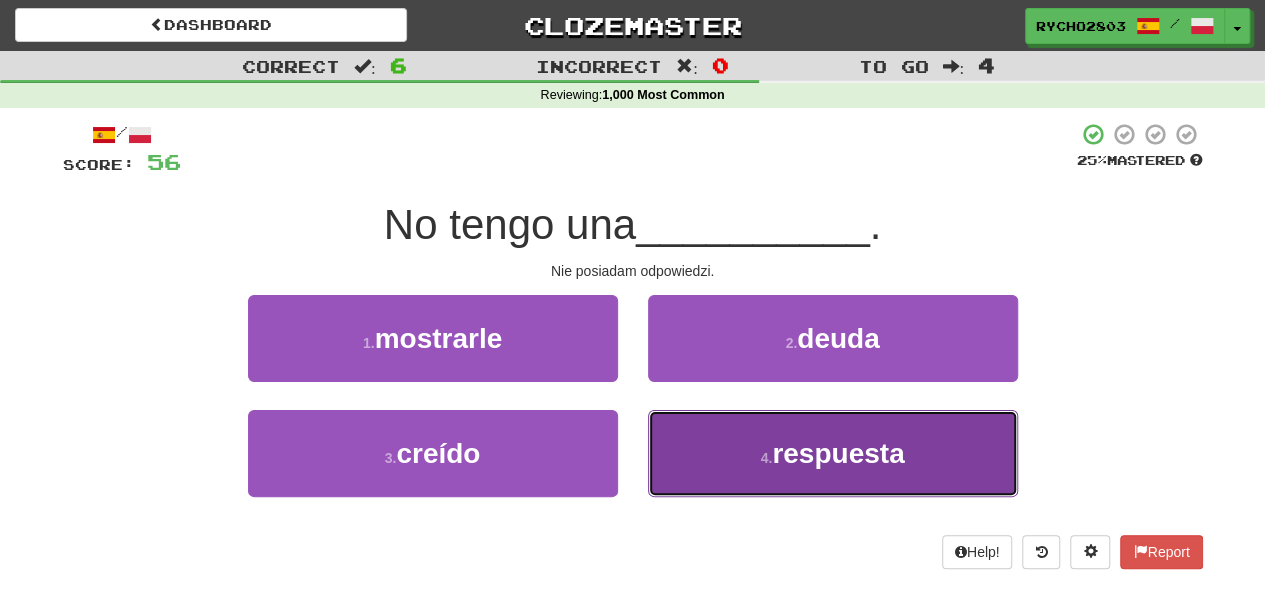 click on "4 .  respuesta" at bounding box center [833, 453] 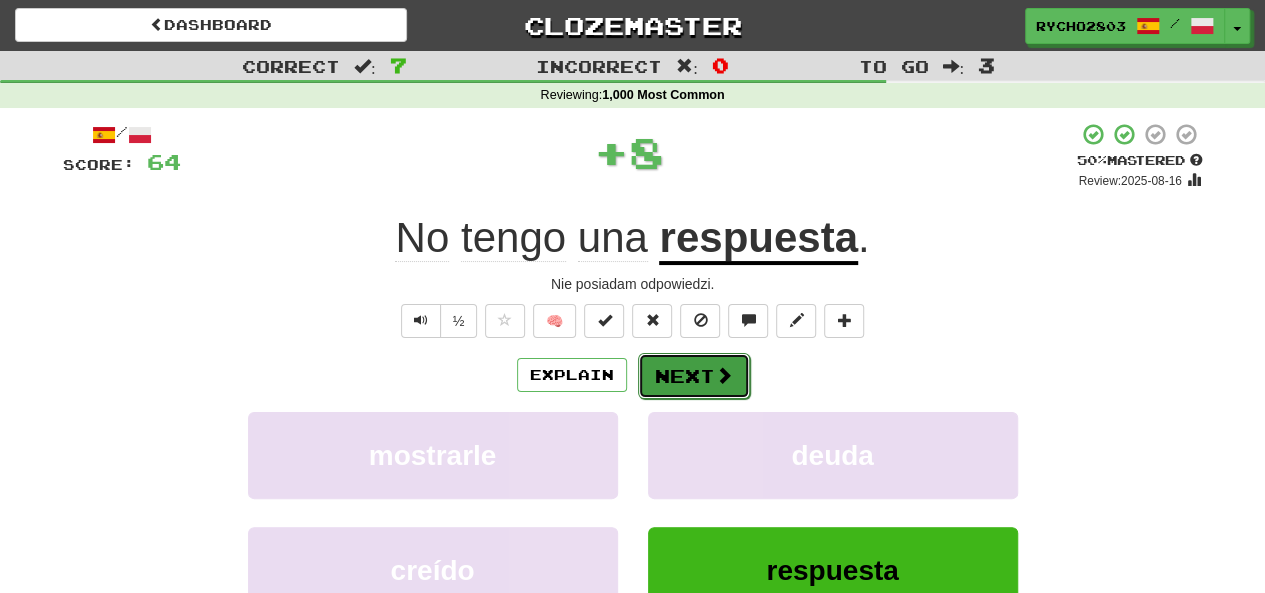 click on "Next" at bounding box center (694, 376) 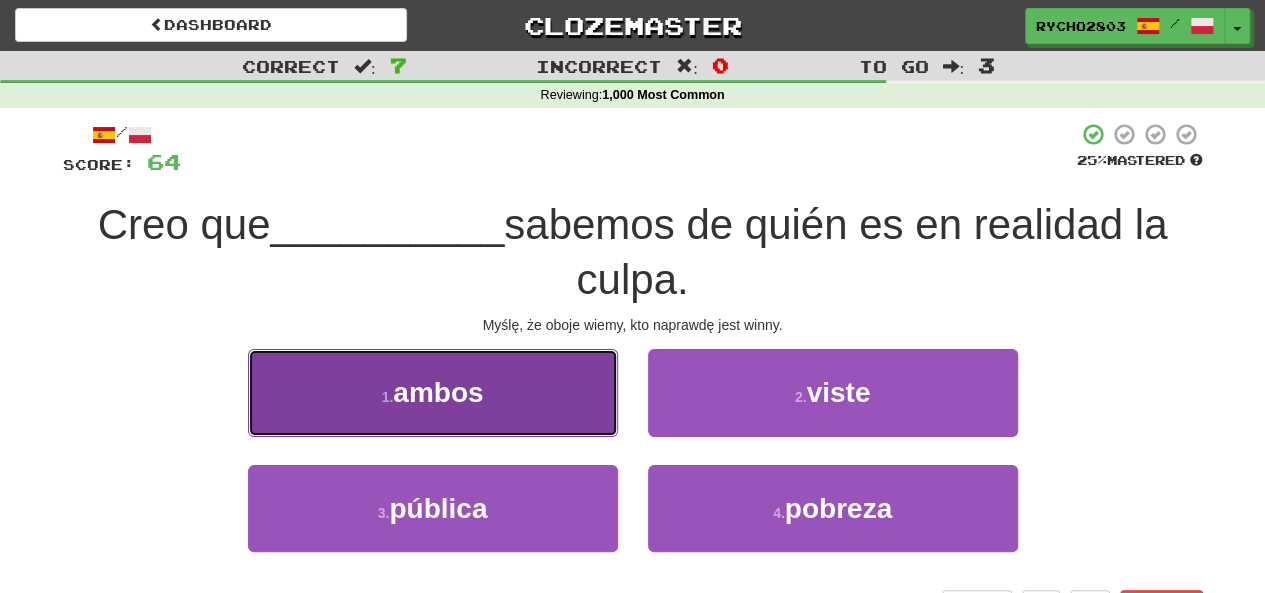 click on "ambos" at bounding box center [438, 392] 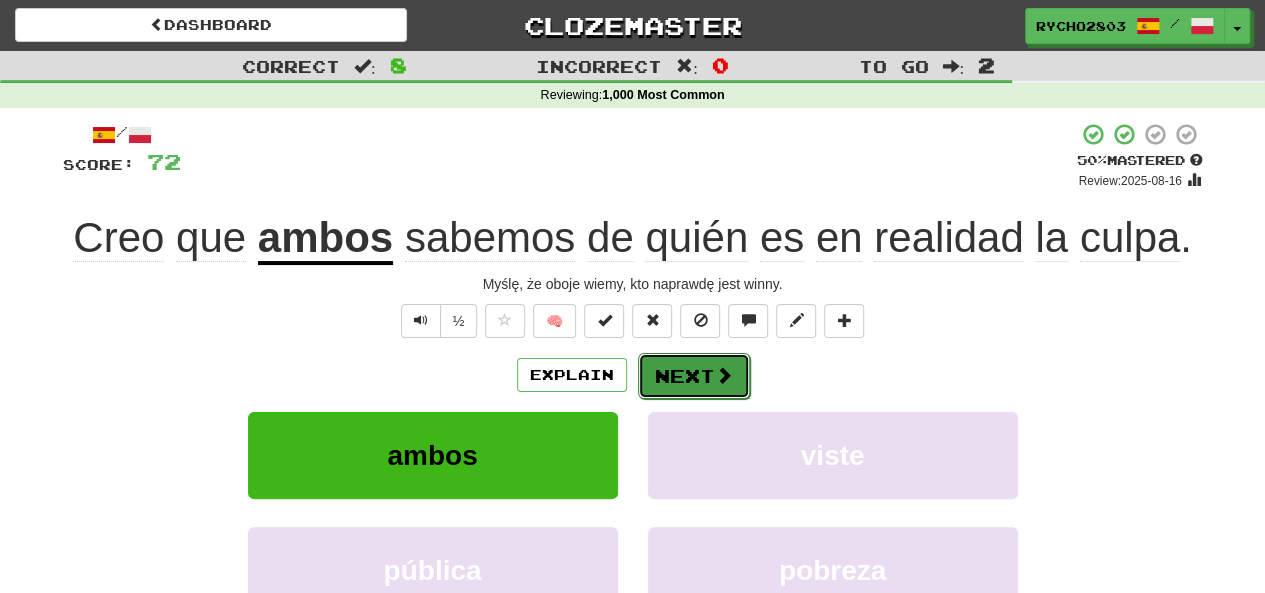 click on "Next" at bounding box center [694, 376] 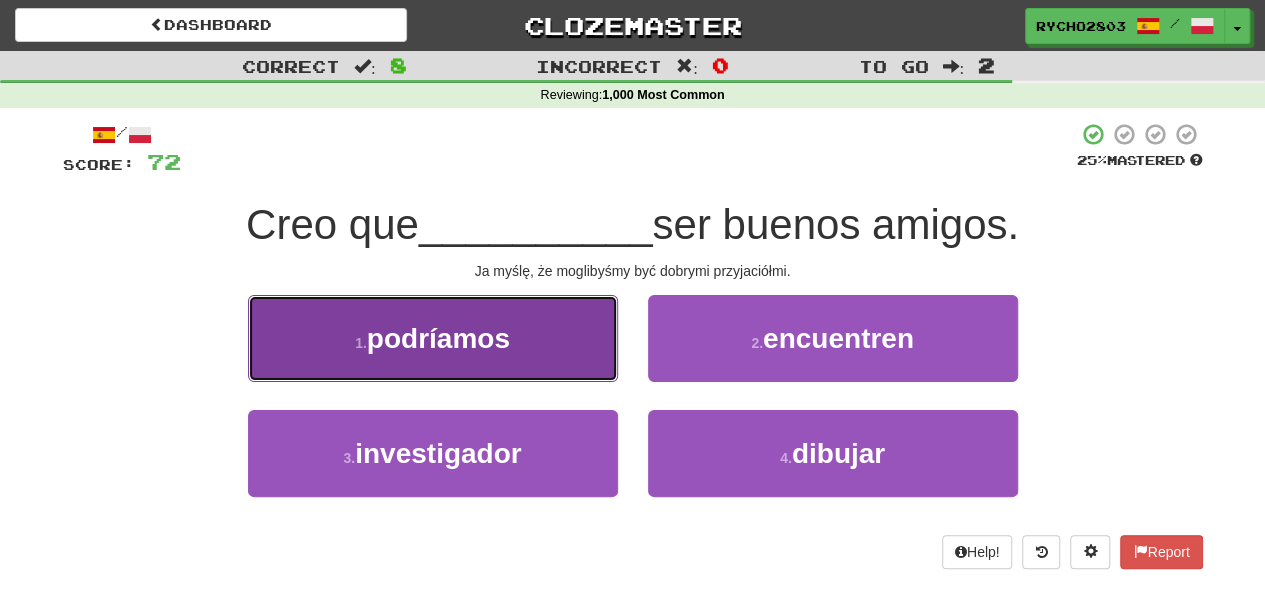 click on "podríamos" at bounding box center [438, 338] 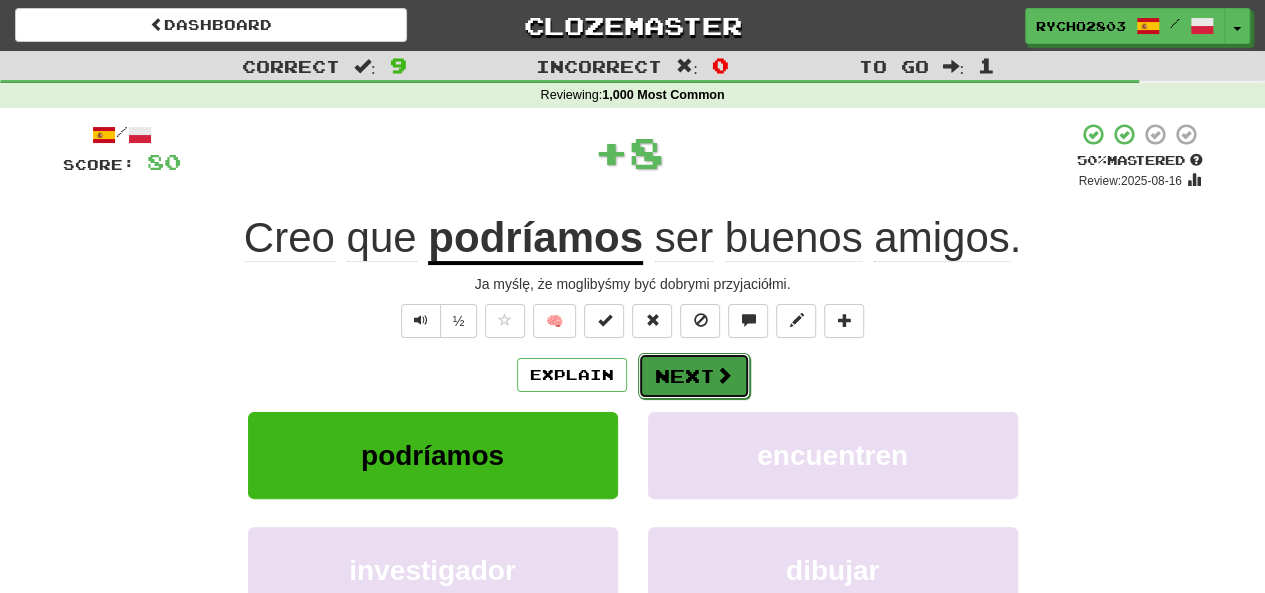 click on "Next" at bounding box center [694, 376] 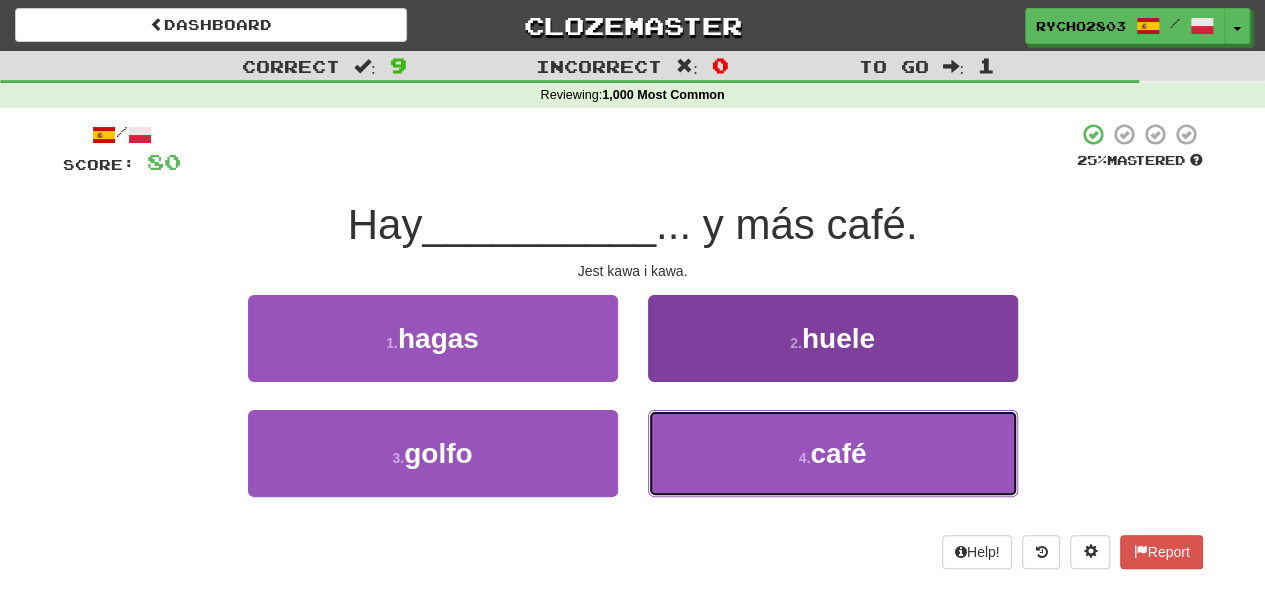 click on "café" at bounding box center [838, 453] 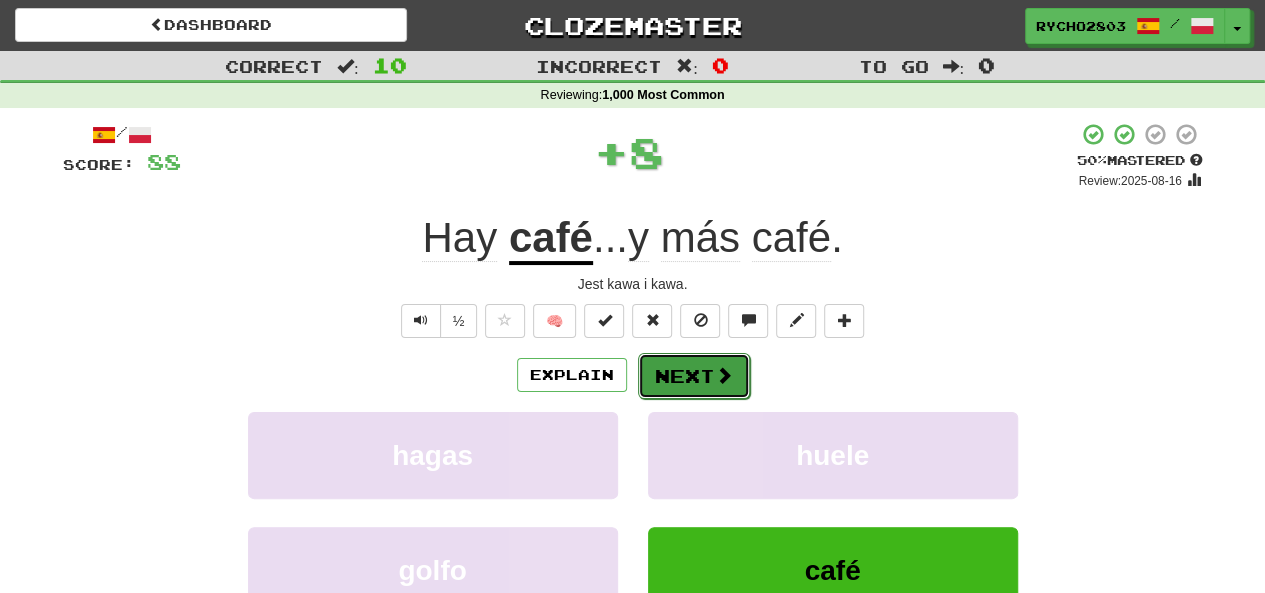 click at bounding box center [724, 375] 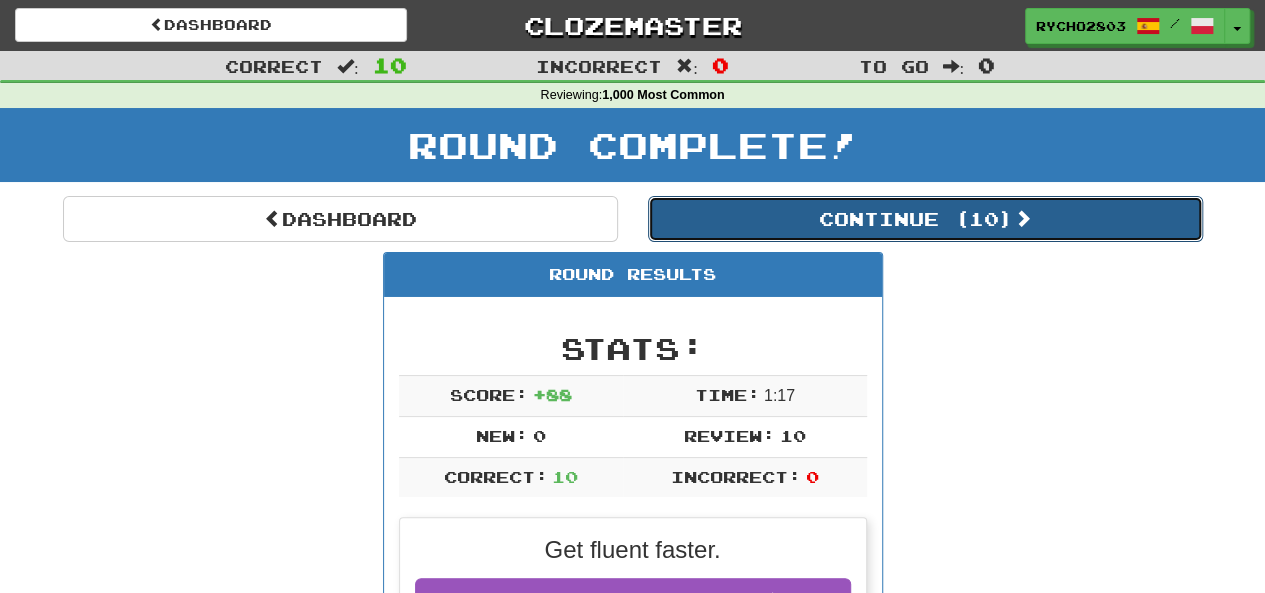 click on "Continue ( 10 )" at bounding box center (925, 219) 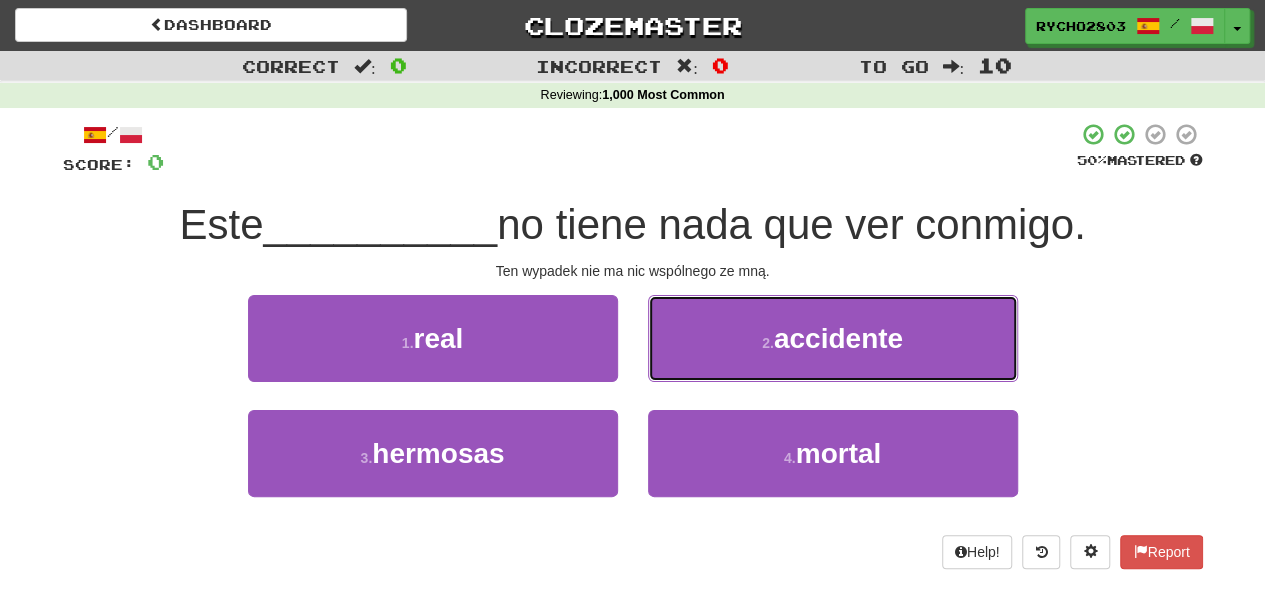 click on "2 .  accidente" at bounding box center (833, 338) 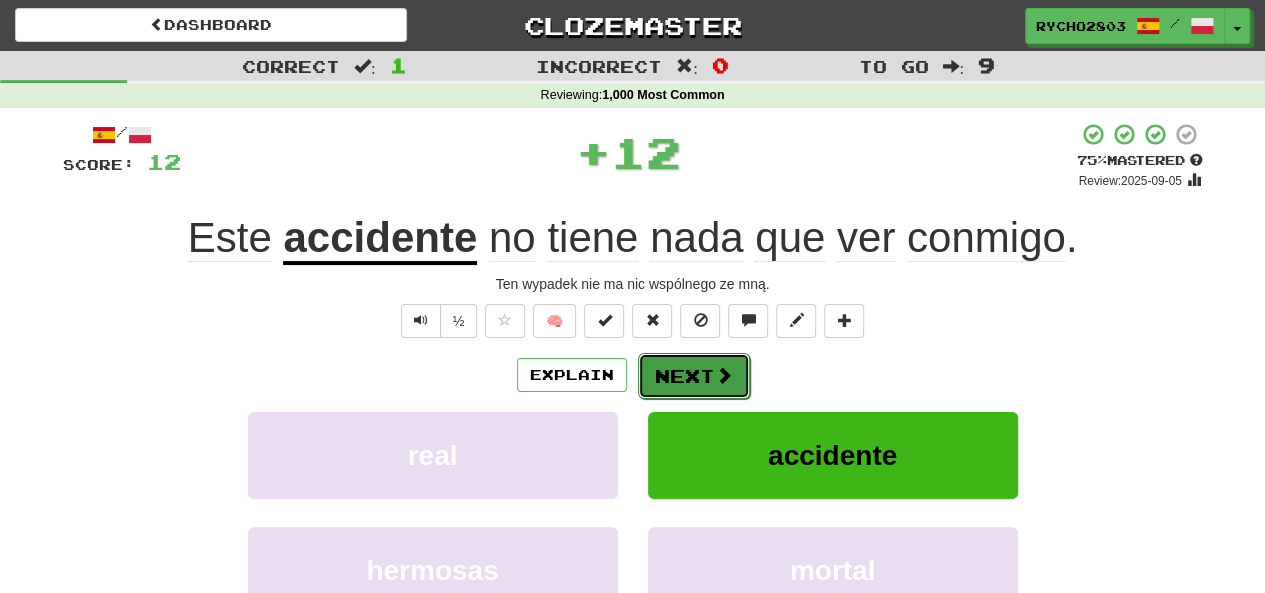 click on "Next" at bounding box center (694, 376) 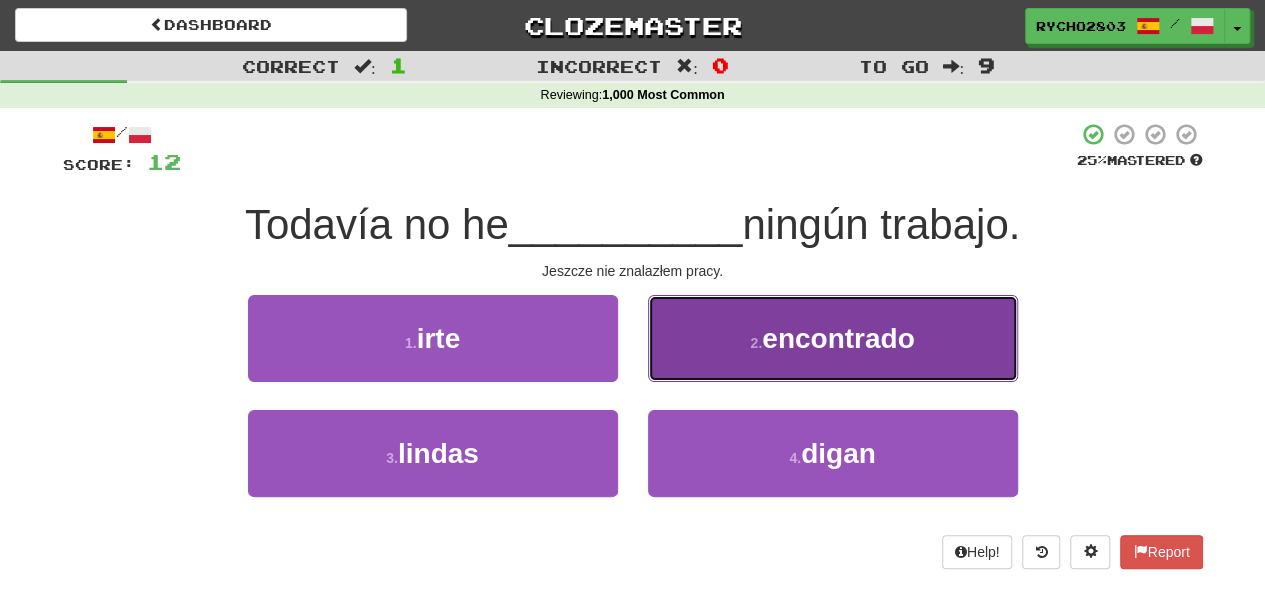 click on "encontrado" at bounding box center (838, 338) 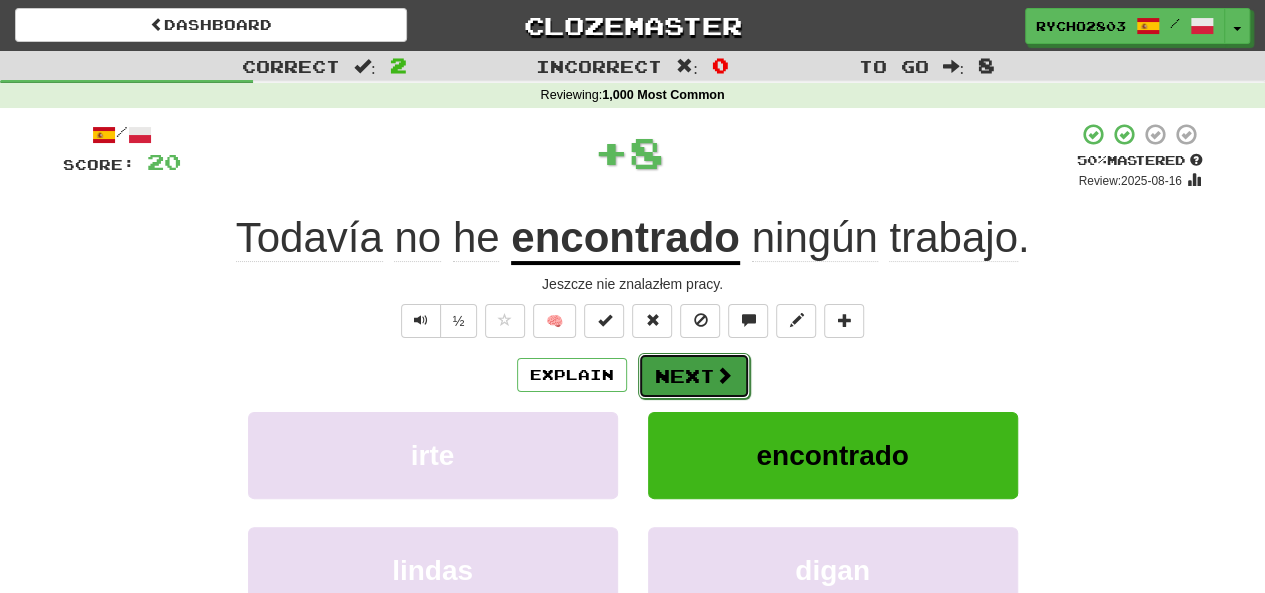 click on "Next" at bounding box center [694, 376] 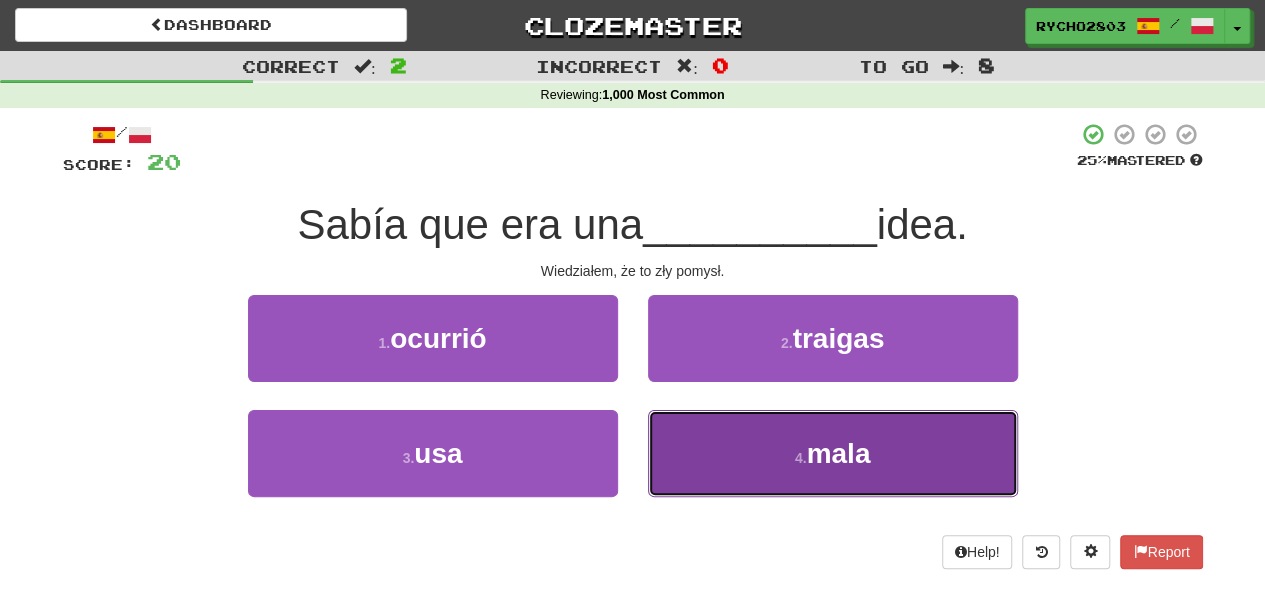 click on "mala" at bounding box center [838, 453] 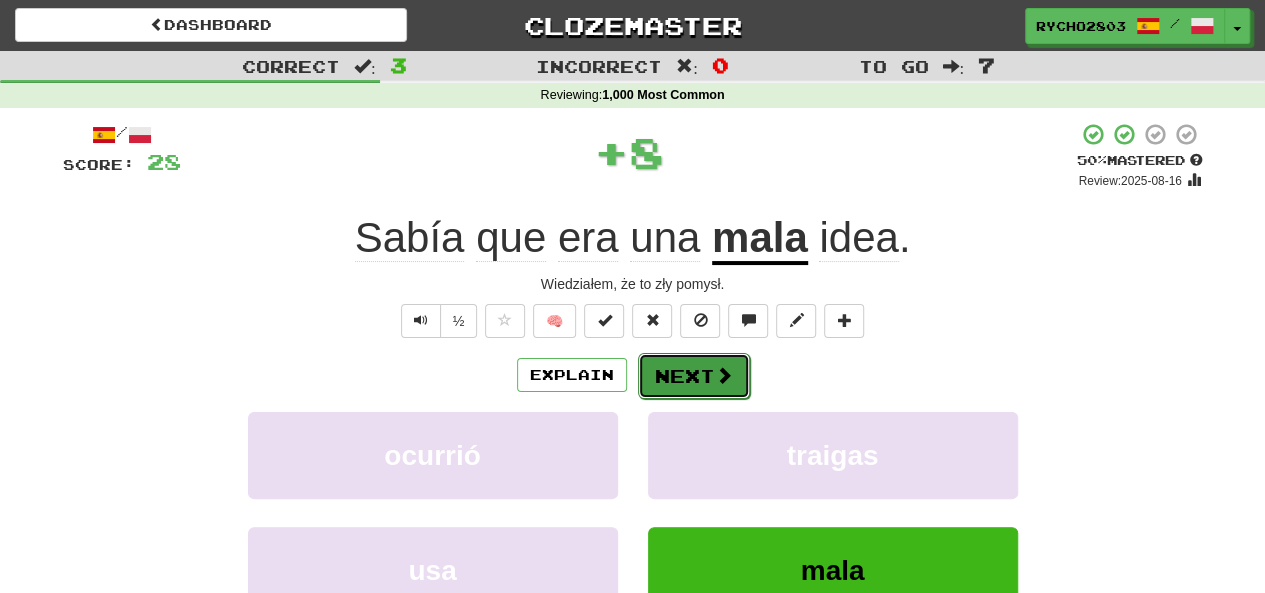 click on "Next" at bounding box center (694, 376) 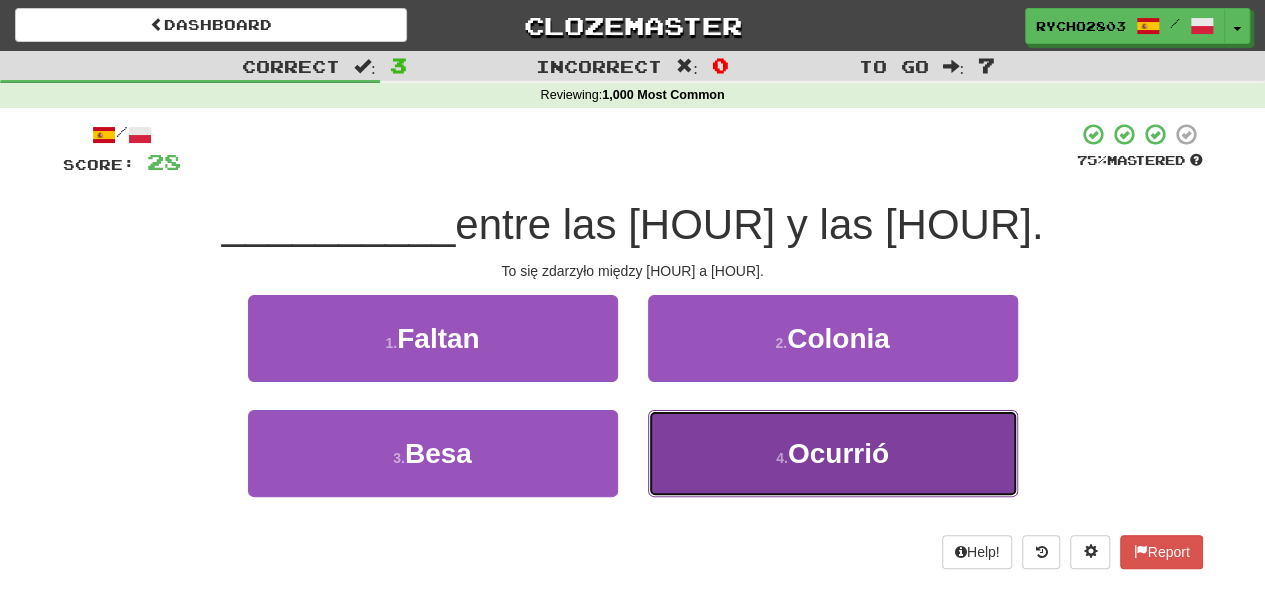 click on "4 .  Ocurrió" at bounding box center (833, 453) 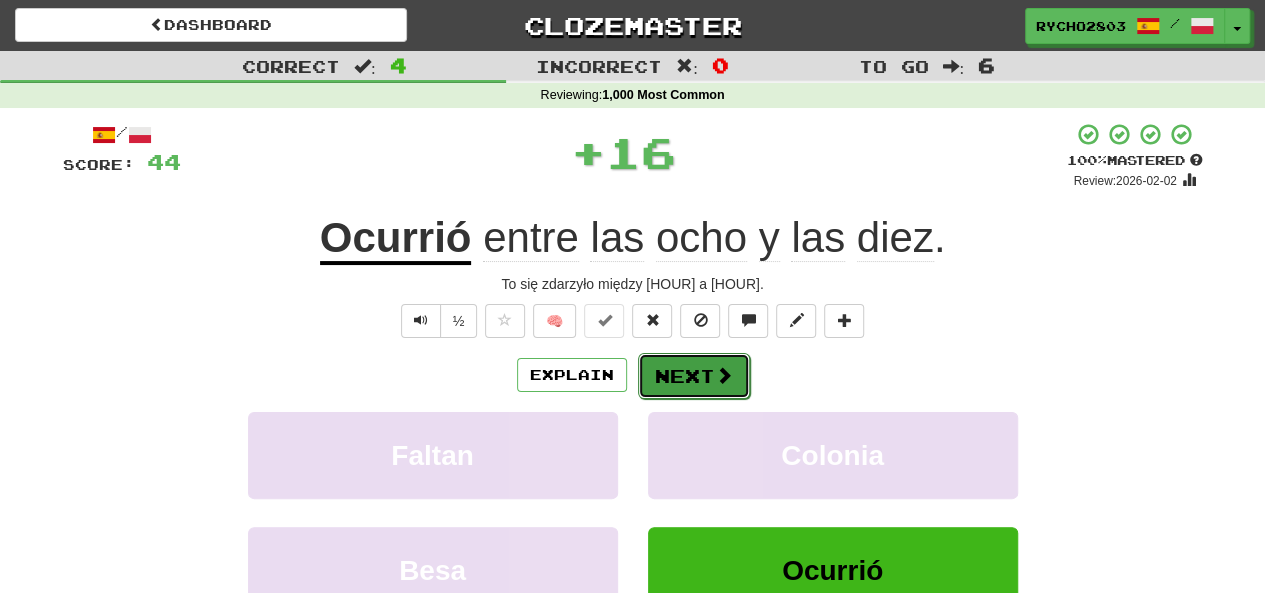 click on "Next" at bounding box center [694, 376] 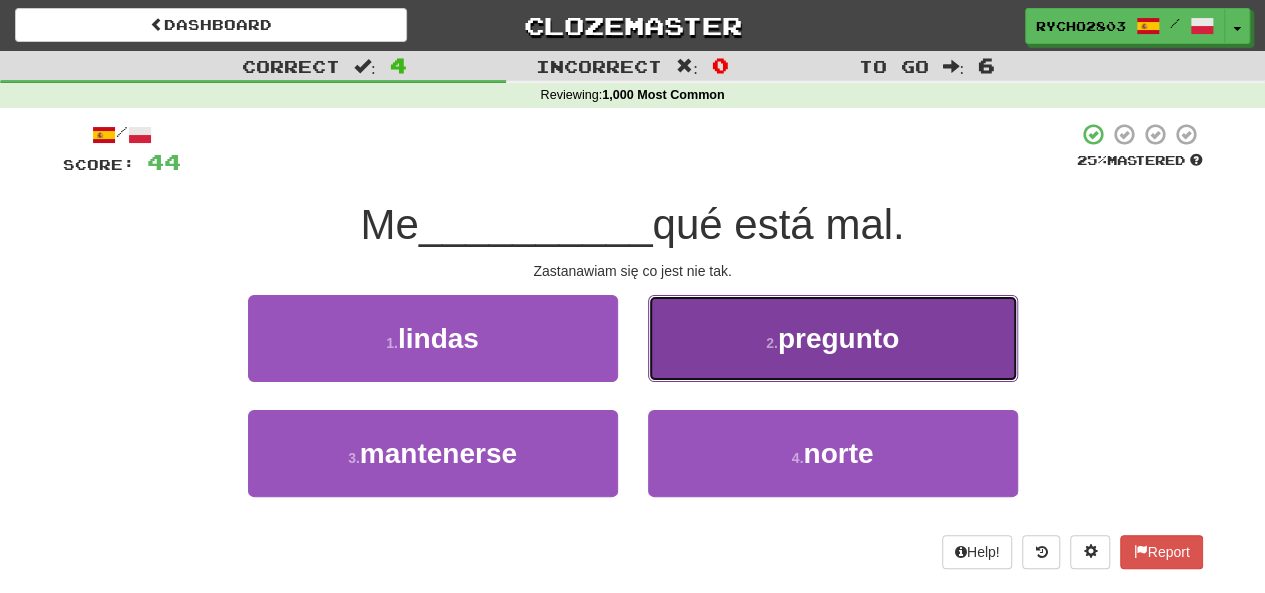 click on "2 .  pregunto" at bounding box center [833, 338] 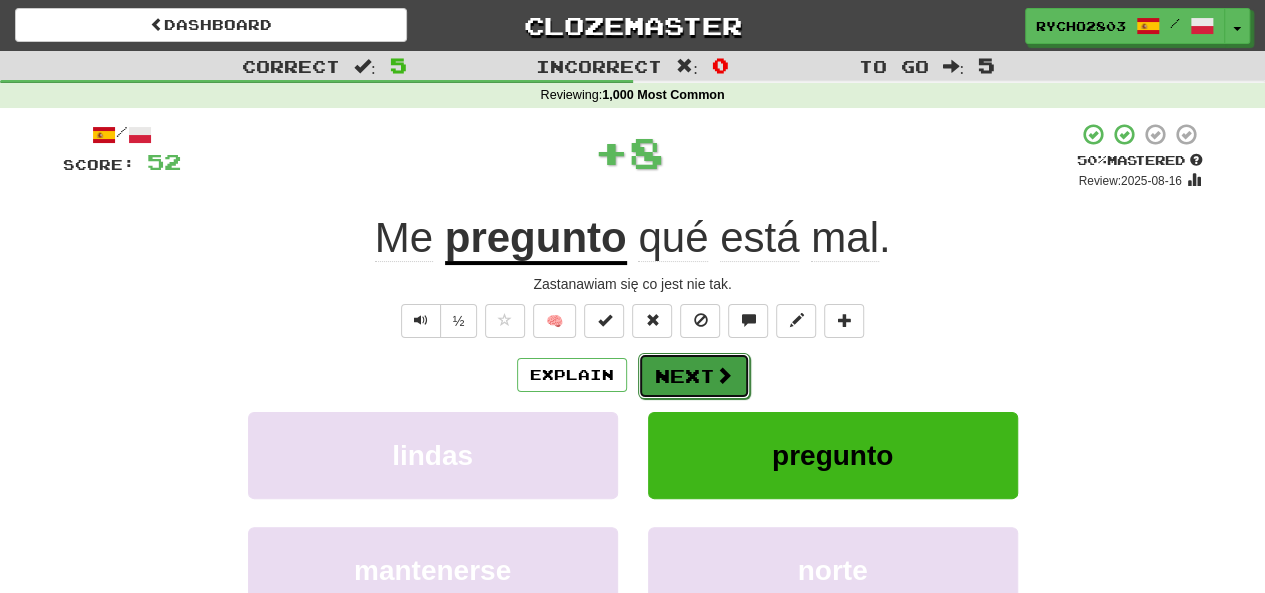 click on "Next" at bounding box center [694, 376] 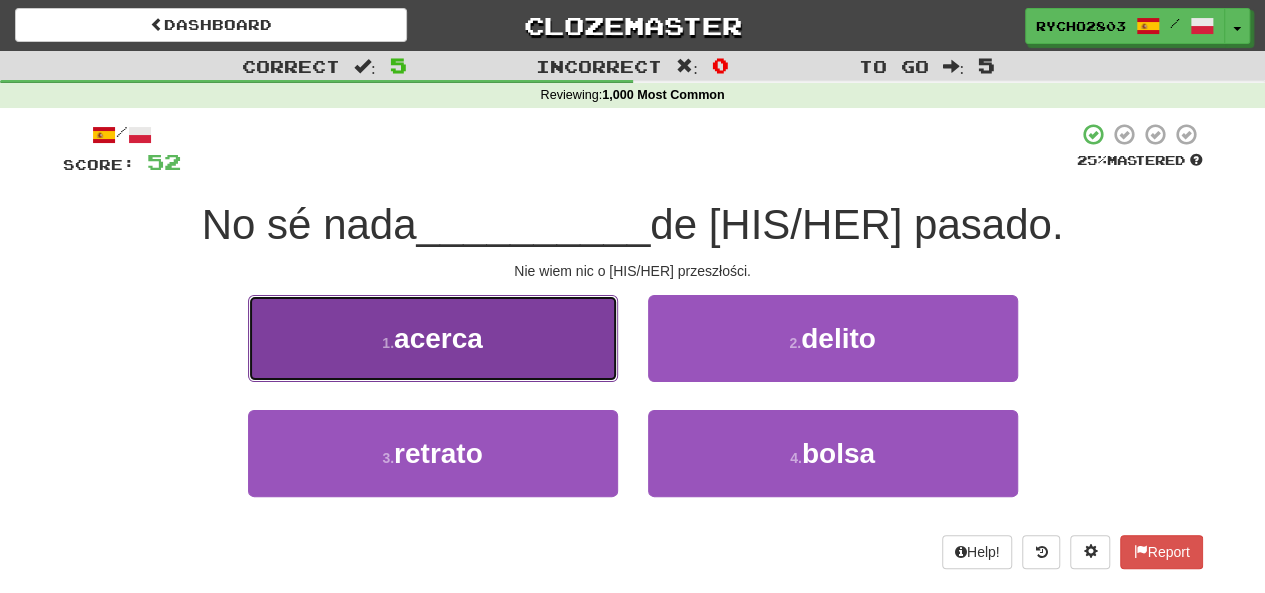 click on "1 .  acerca" at bounding box center [433, 338] 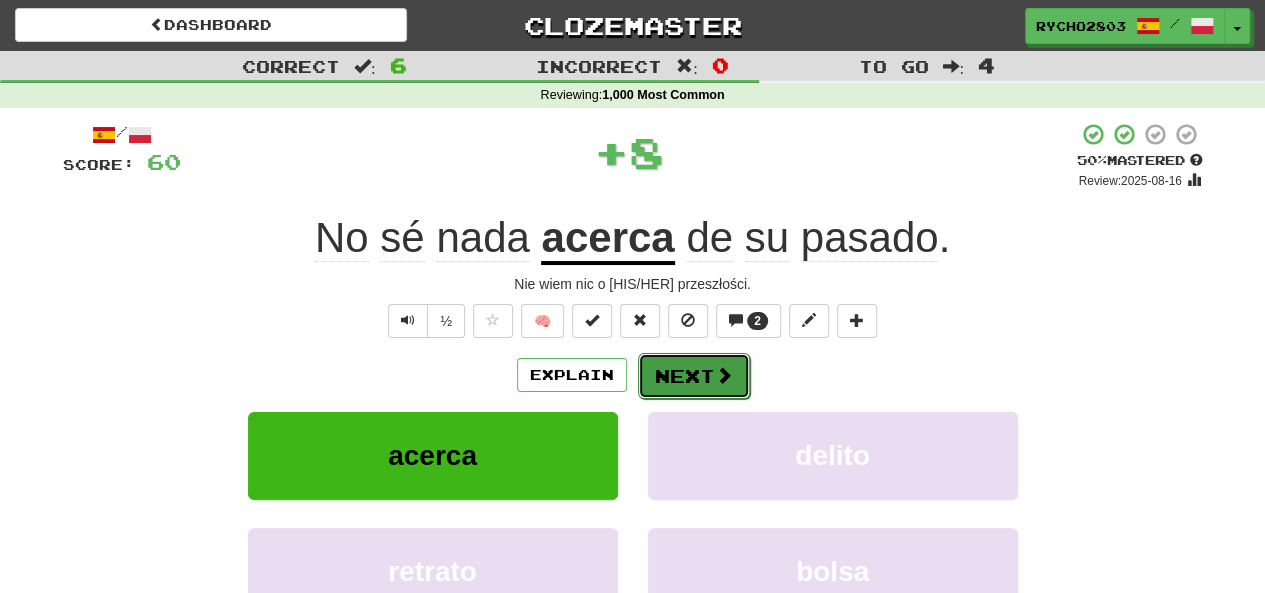 click at bounding box center [724, 375] 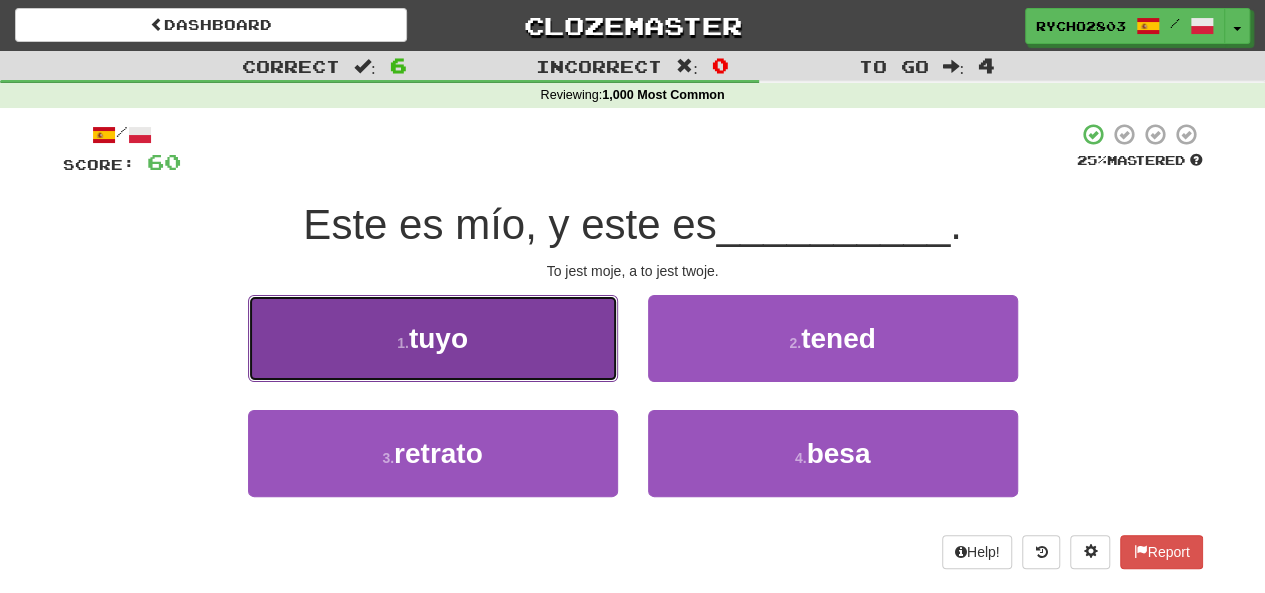 click on "1 .  tuyo" at bounding box center [433, 338] 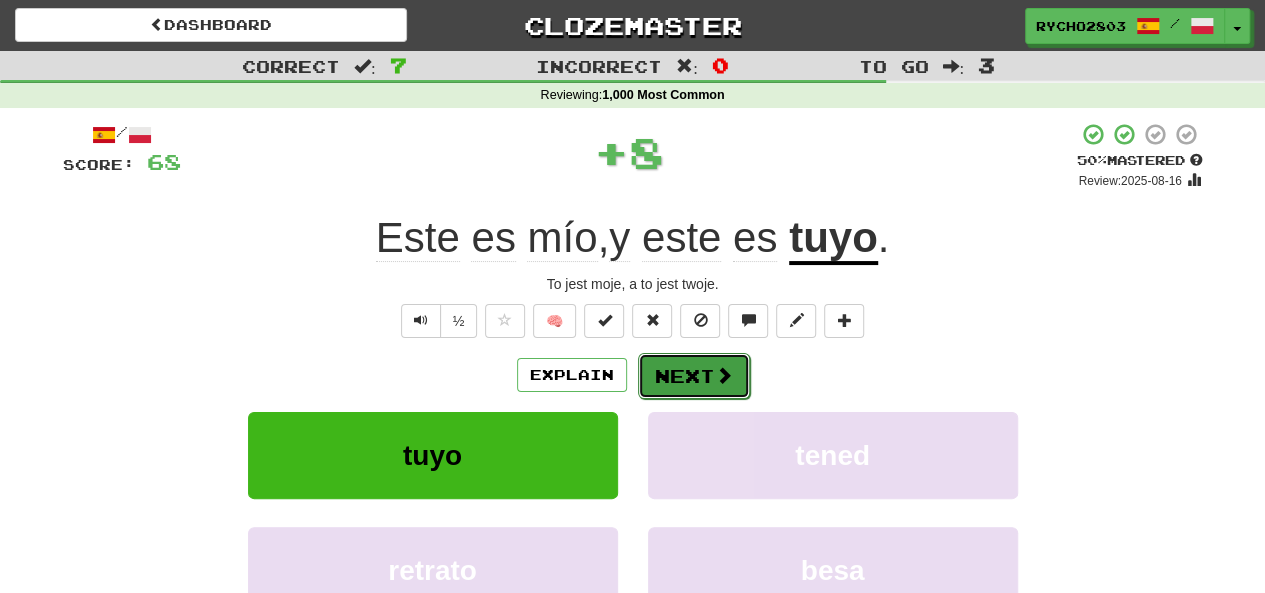 click on "Next" at bounding box center (694, 376) 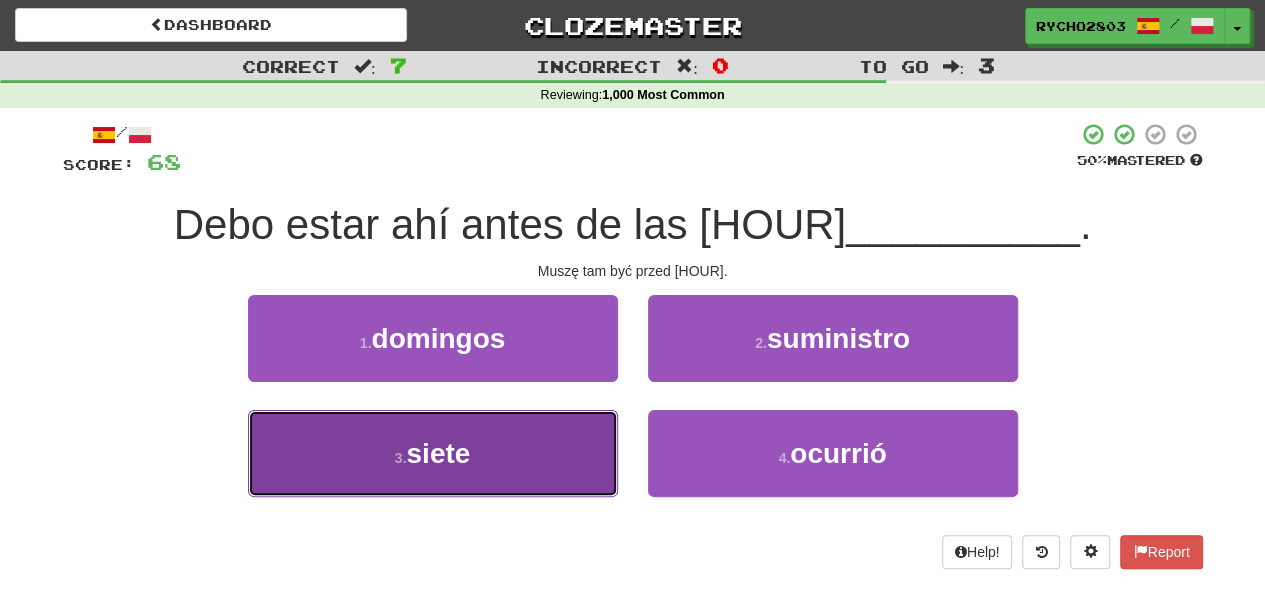 click on "3 .  siete" at bounding box center [433, 453] 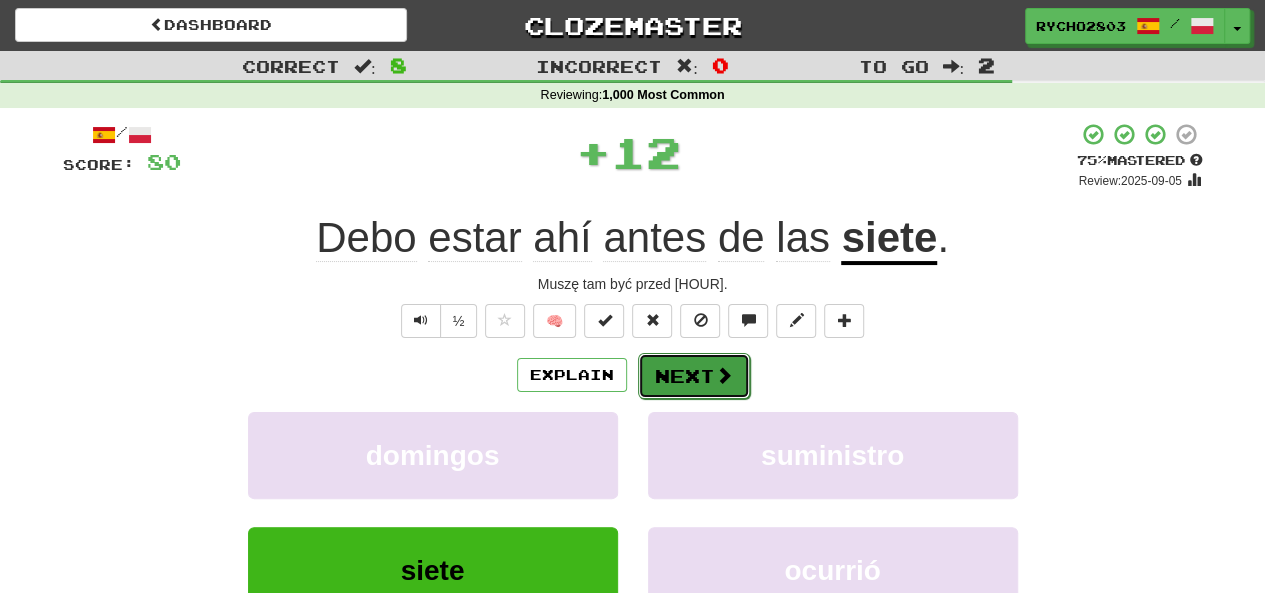 click on "Next" at bounding box center [694, 376] 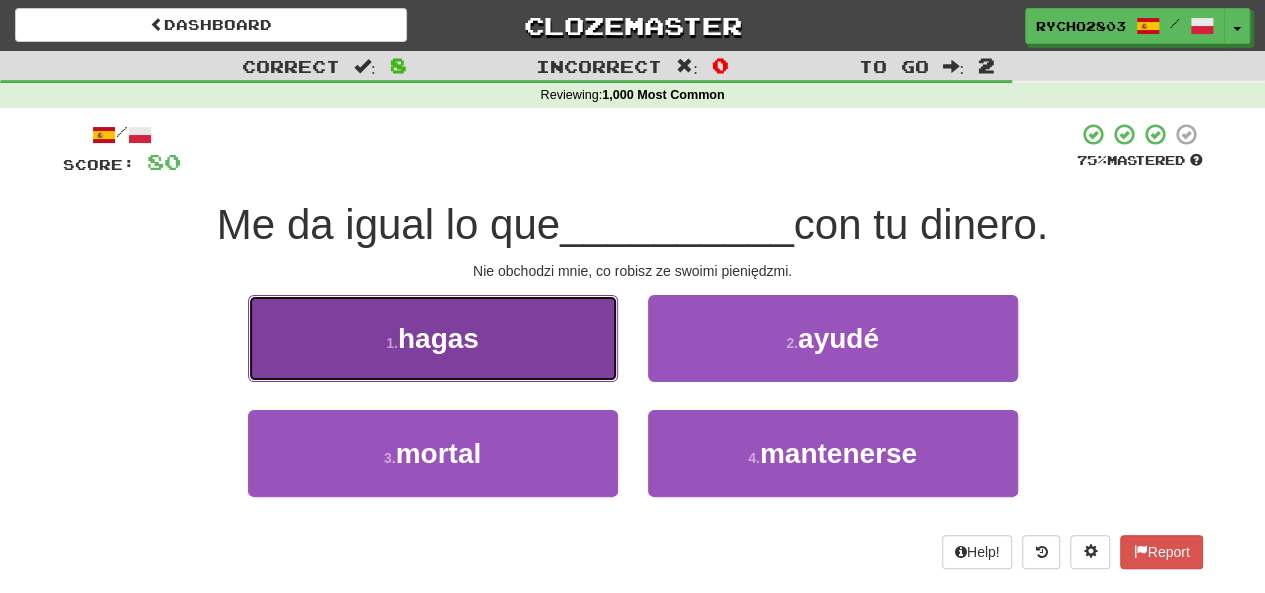 click on "1 .  hagas" at bounding box center (433, 338) 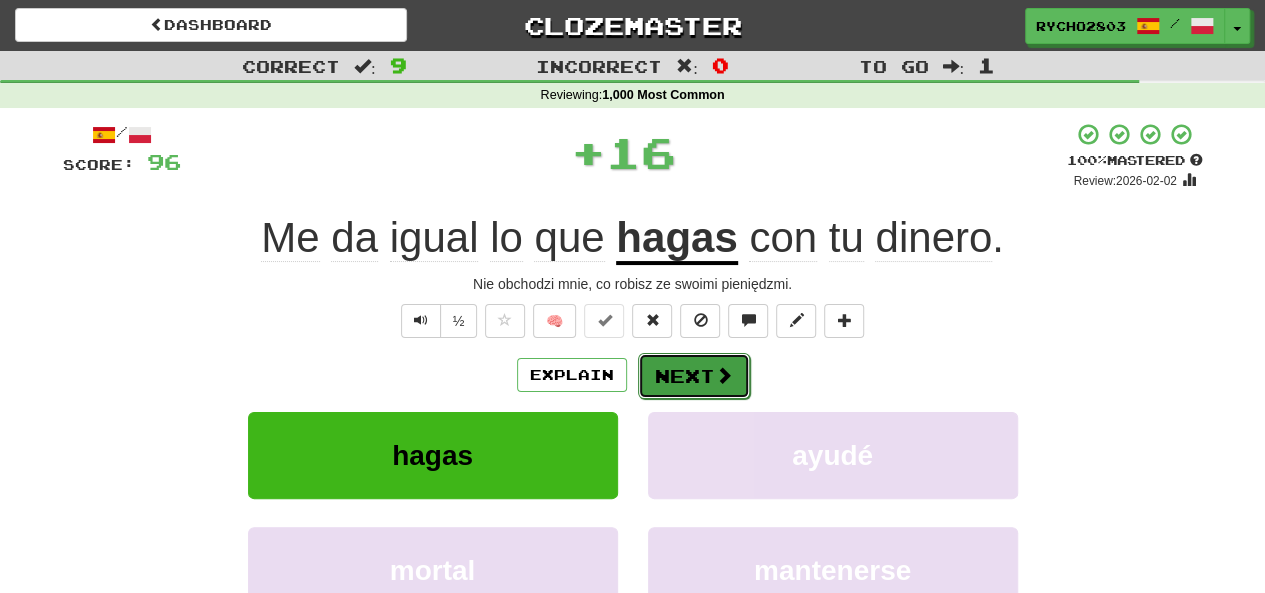 click on "Next" at bounding box center [694, 376] 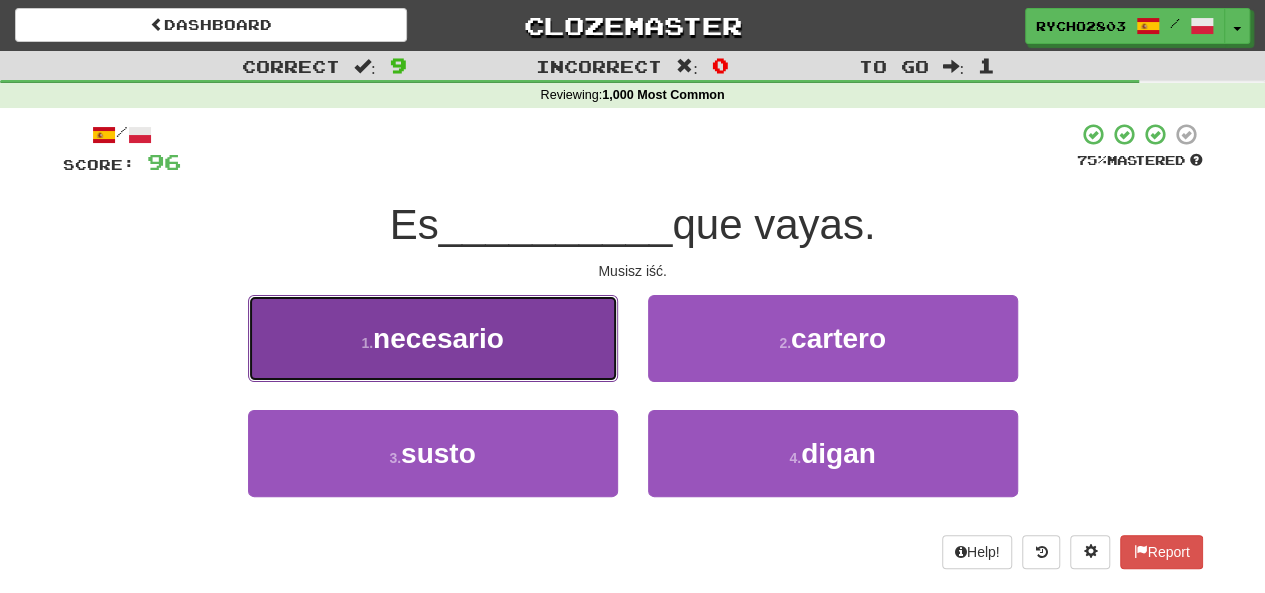 click on "1 .  necesario" at bounding box center (433, 338) 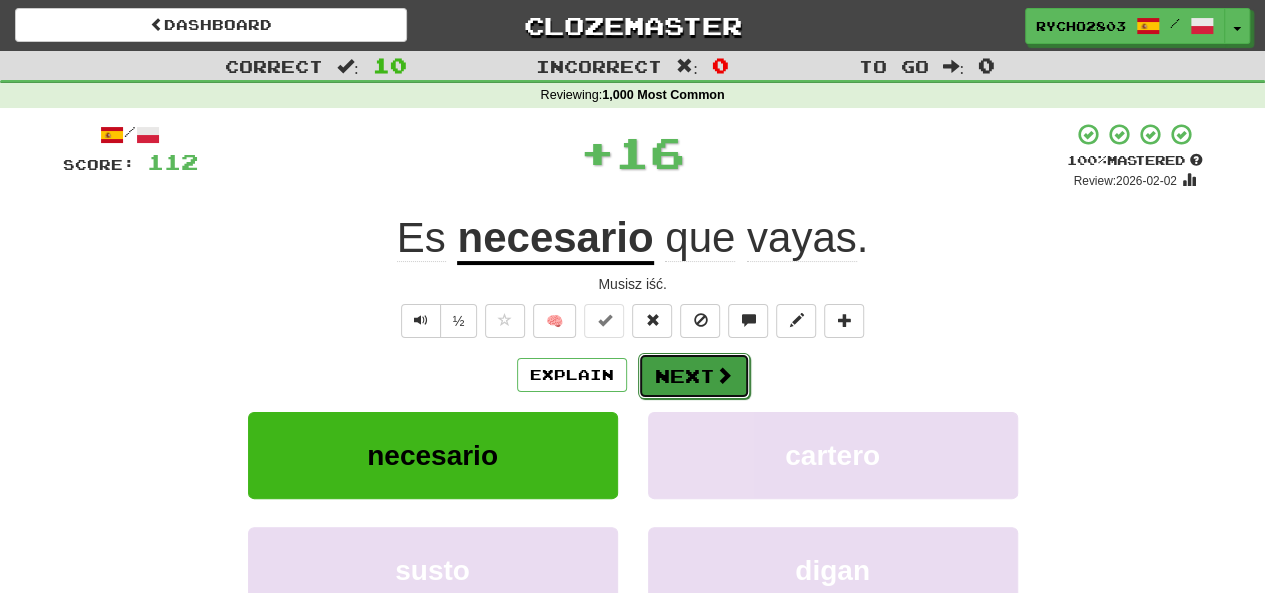 click at bounding box center (724, 375) 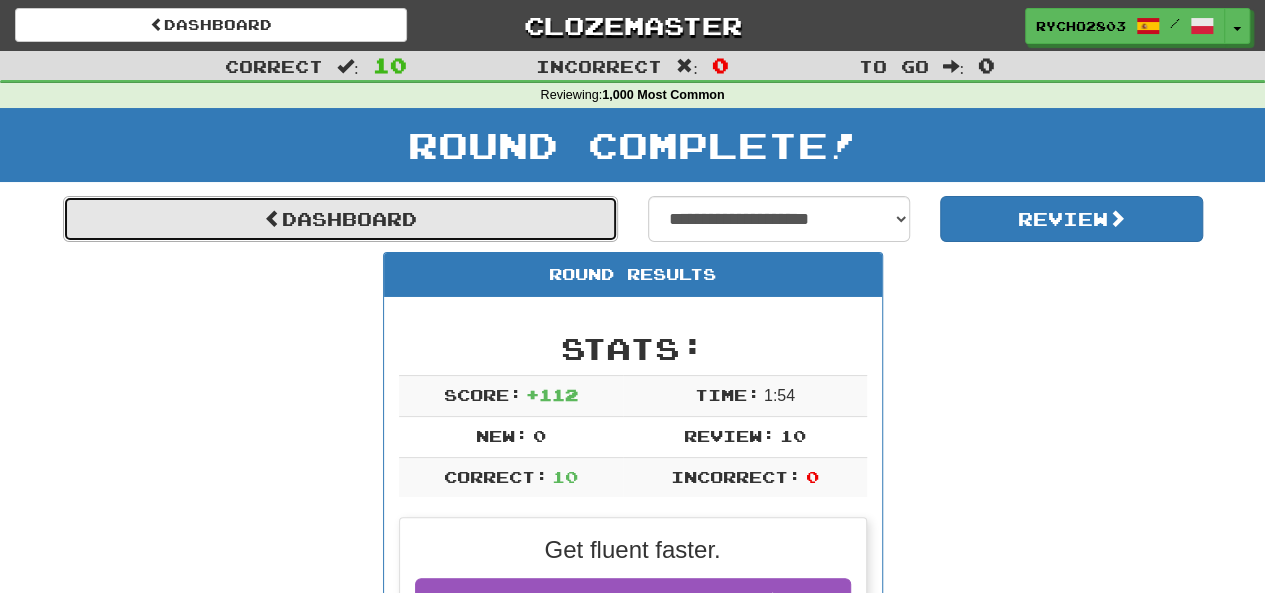 click on "Dashboard" at bounding box center (340, 219) 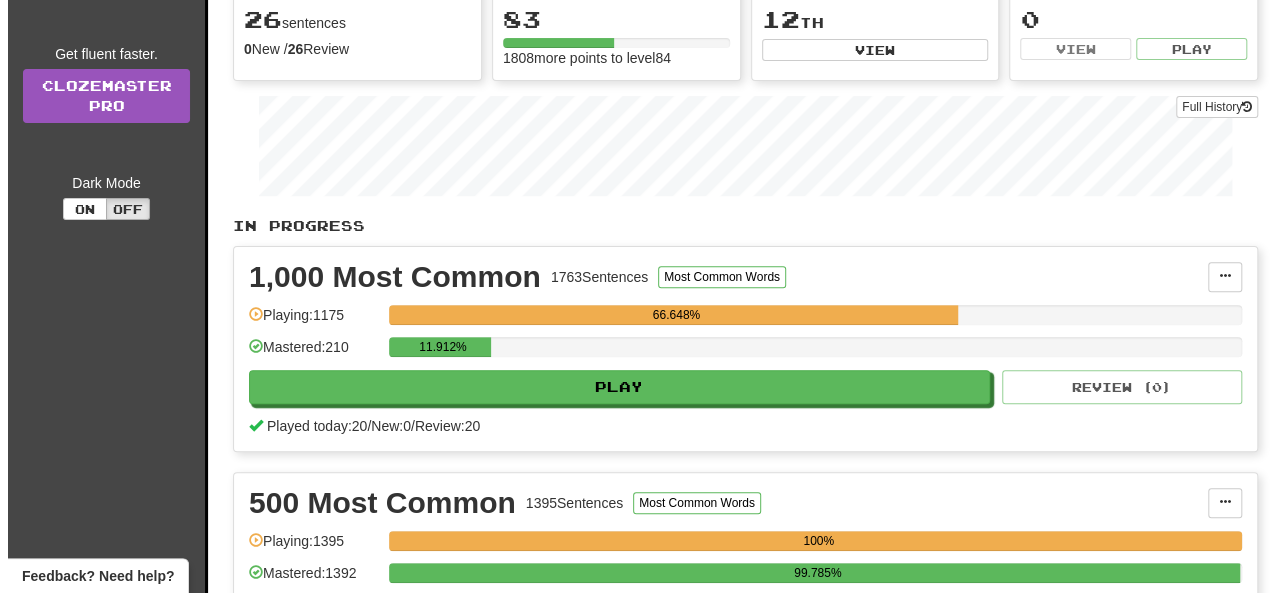 scroll, scrollTop: 300, scrollLeft: 0, axis: vertical 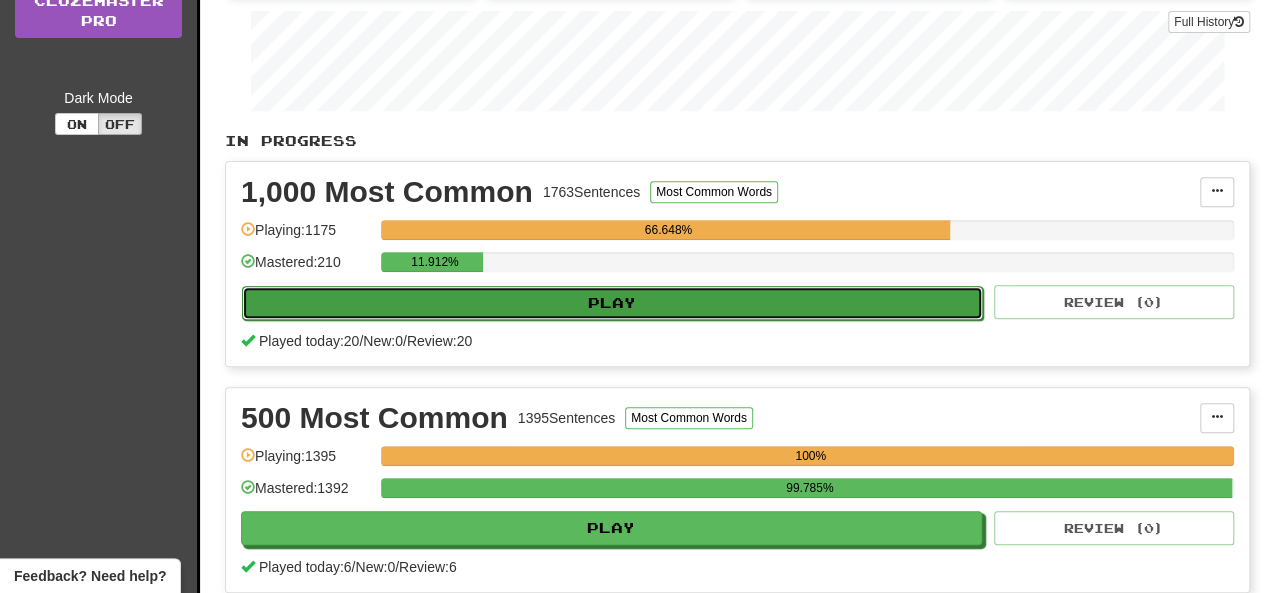 click on "Play" at bounding box center [612, 303] 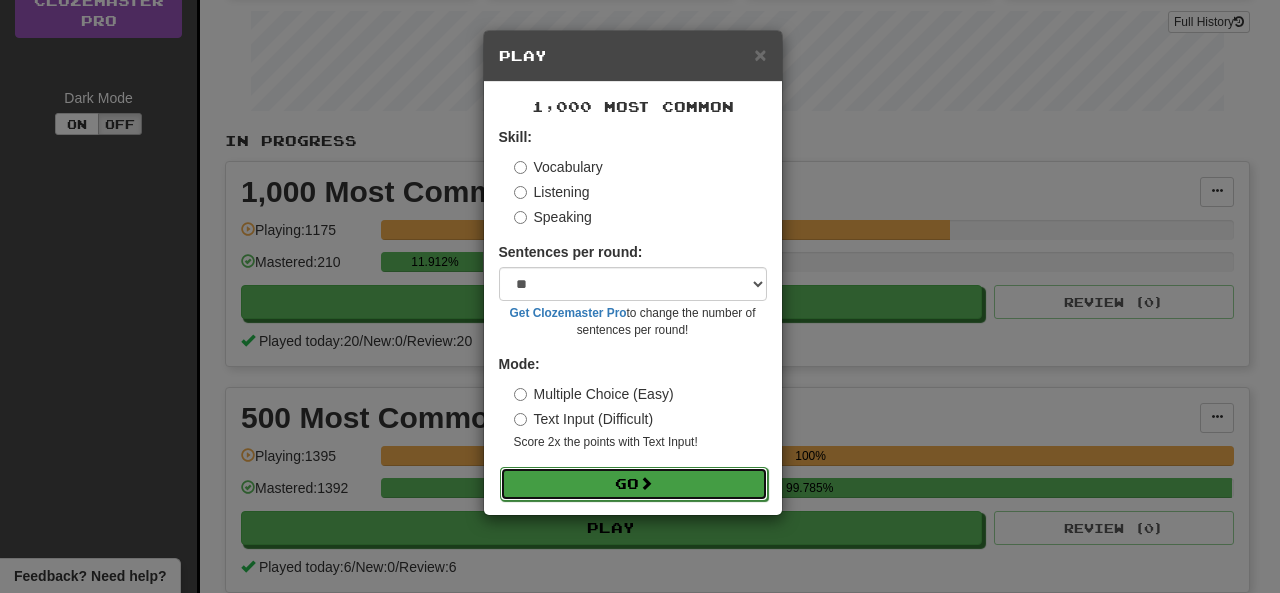 click on "Go" at bounding box center [634, 484] 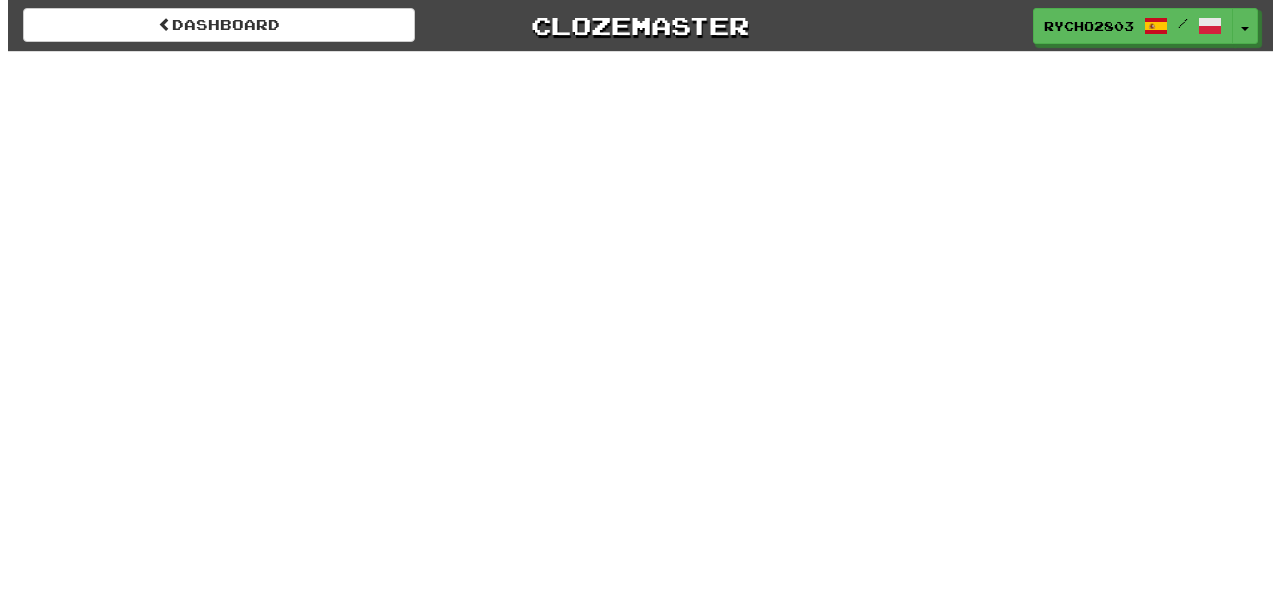 scroll, scrollTop: 0, scrollLeft: 0, axis: both 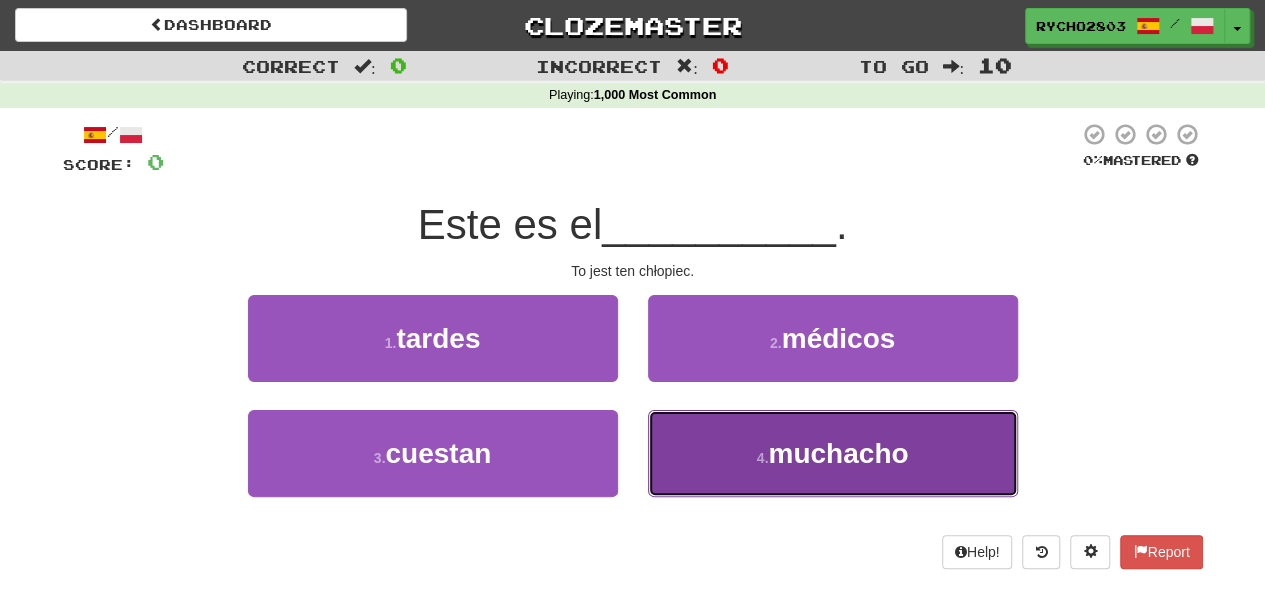 click on "muchacho" at bounding box center [838, 453] 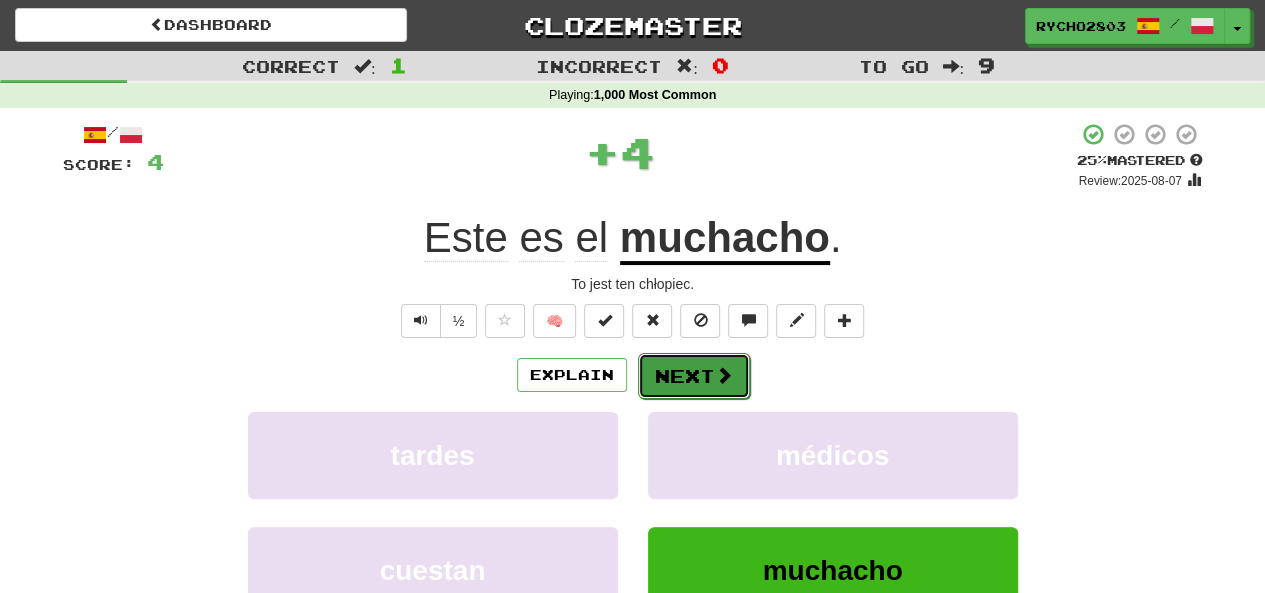 click on "Next" at bounding box center (694, 376) 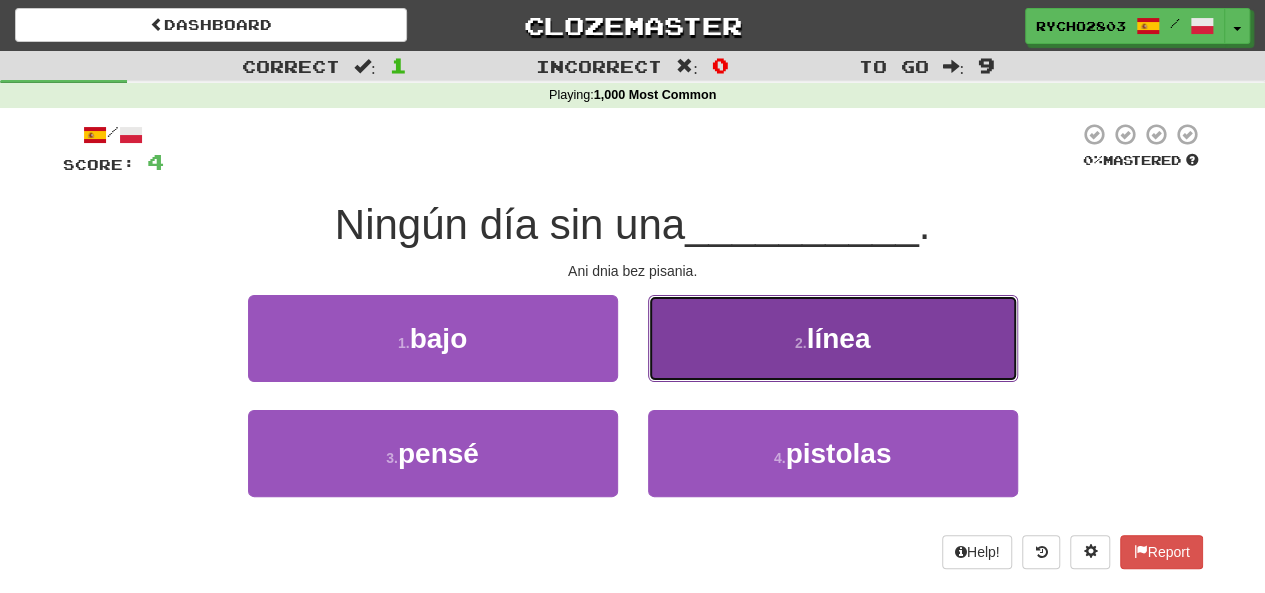 click on "2 .  línea" at bounding box center [833, 338] 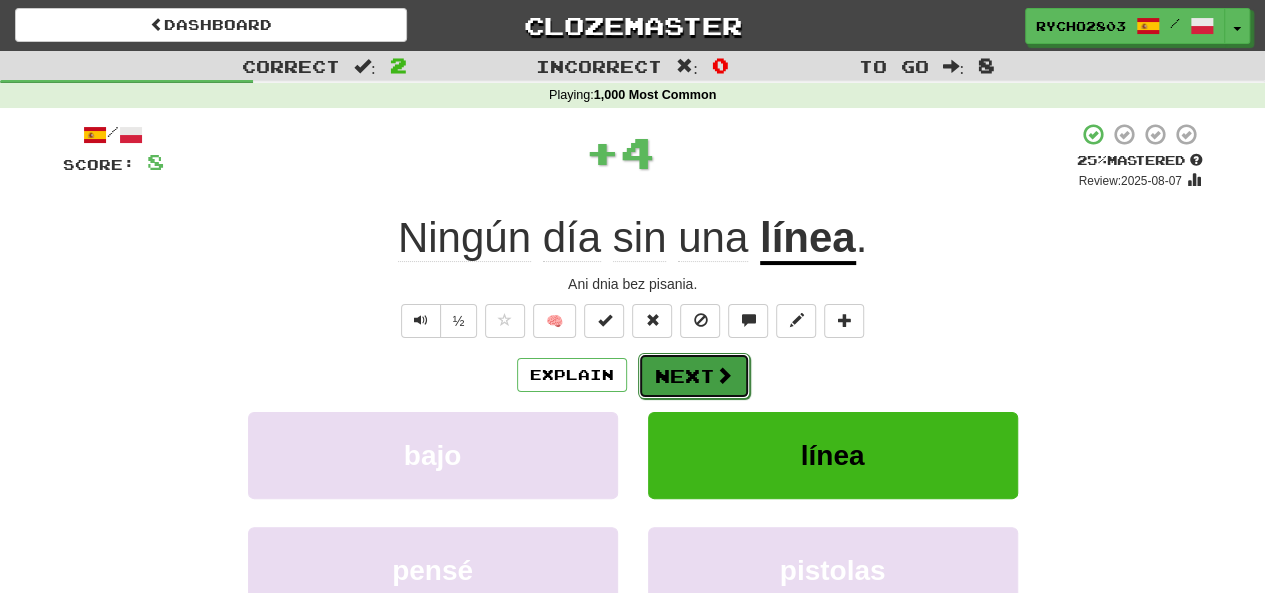 click on "Next" at bounding box center [694, 376] 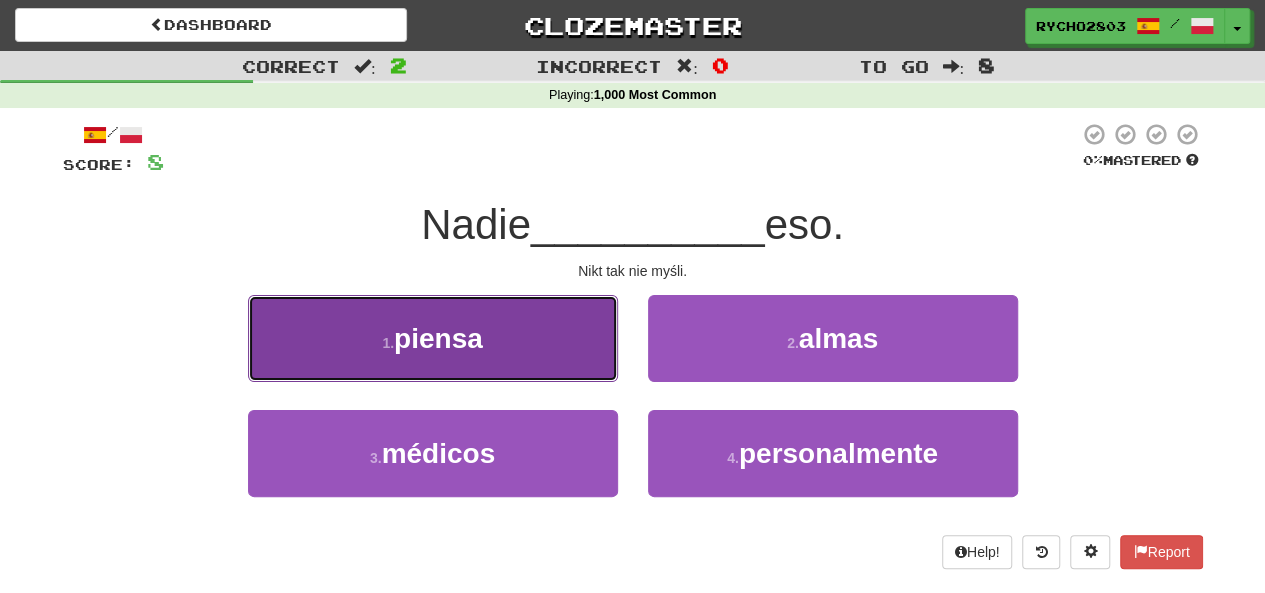 click on "1 .  piensa" at bounding box center [433, 338] 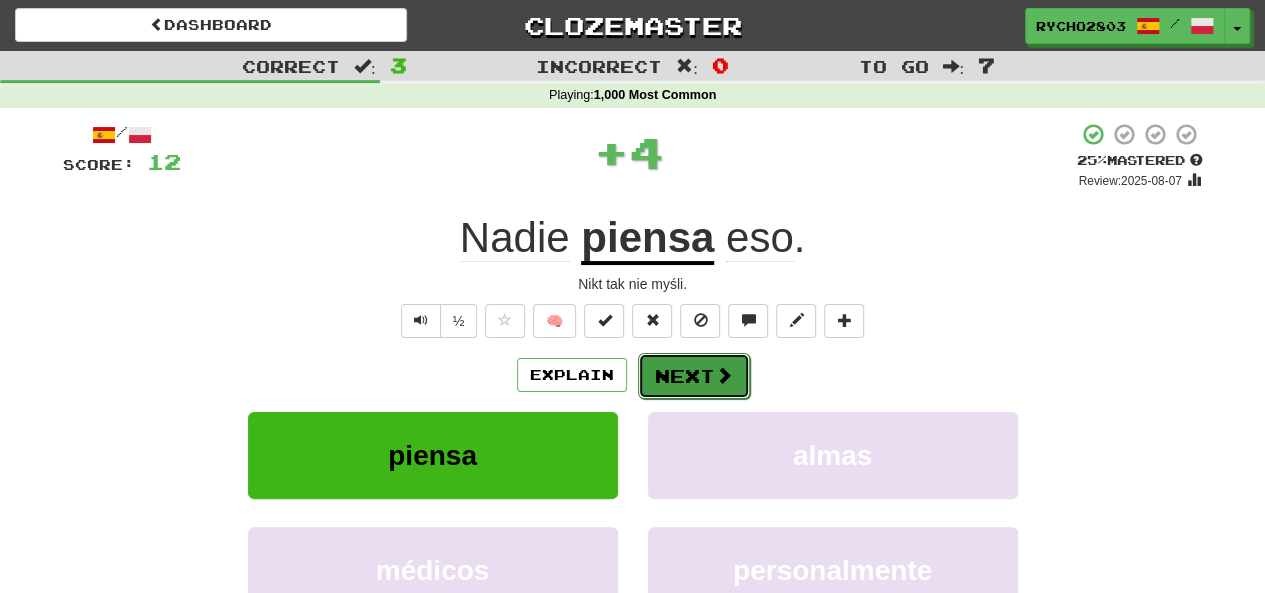click on "Next" at bounding box center [694, 376] 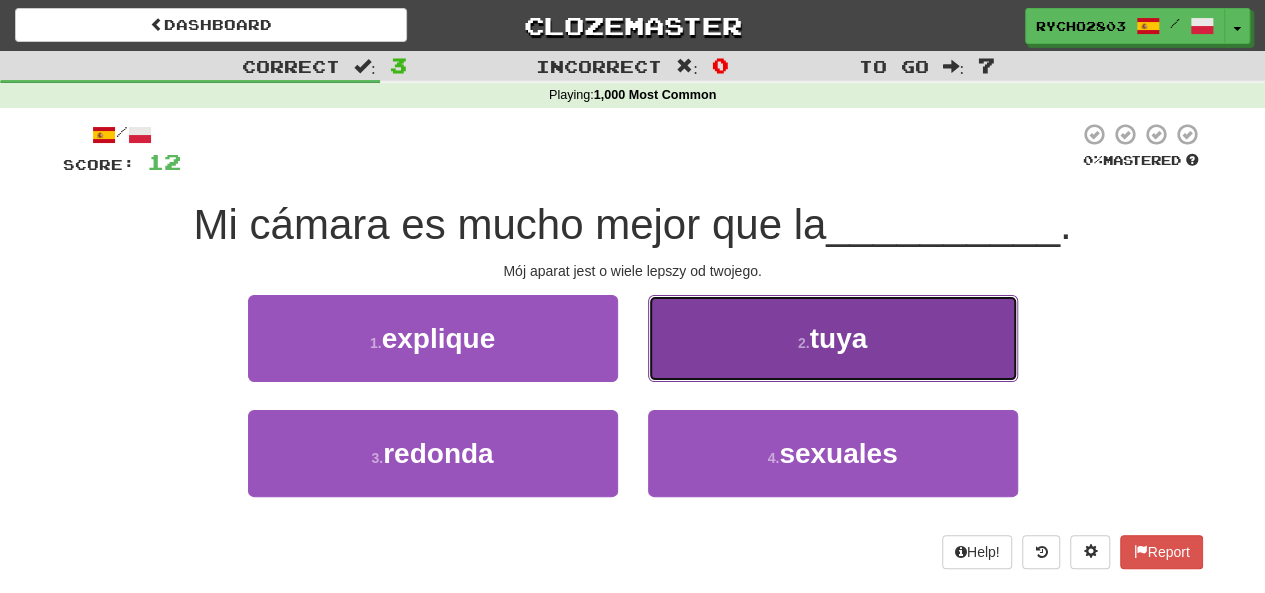 click on "tuya" at bounding box center [839, 338] 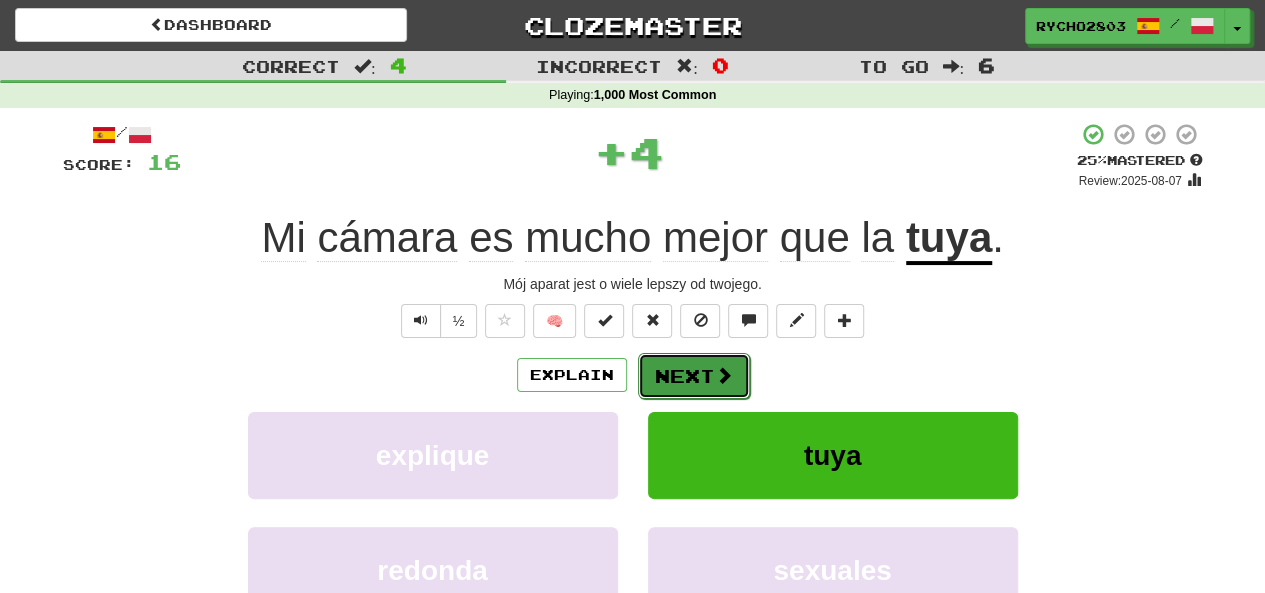 click on "Next" at bounding box center (694, 376) 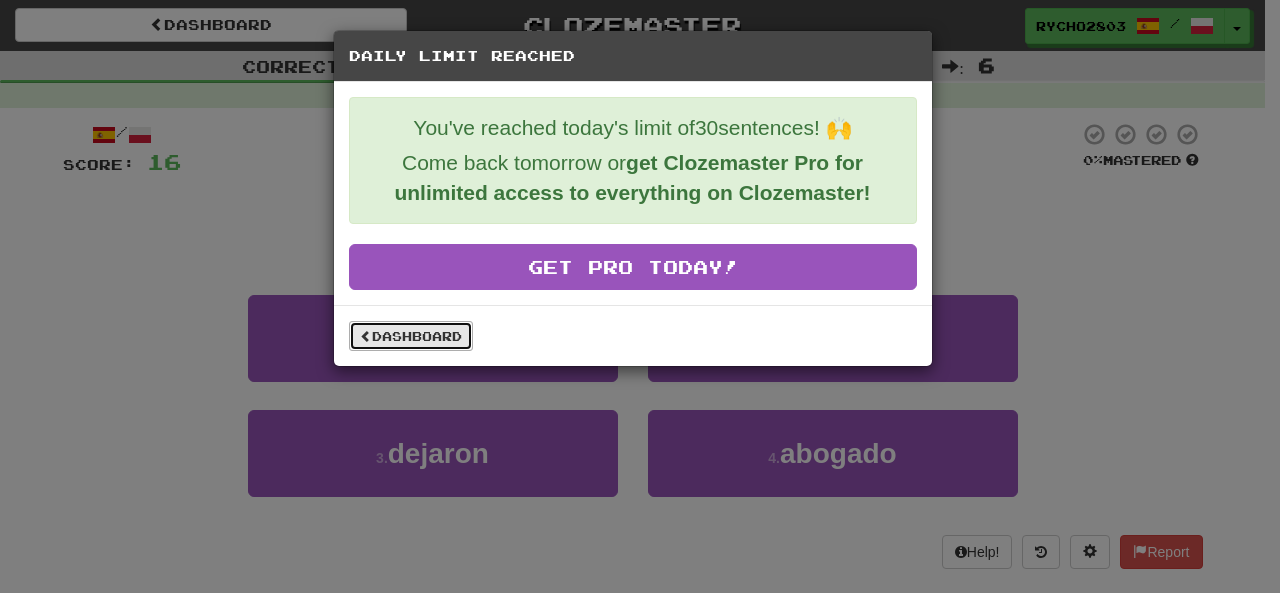 drag, startPoint x: 428, startPoint y: 339, endPoint x: 459, endPoint y: 329, distance: 32.572994 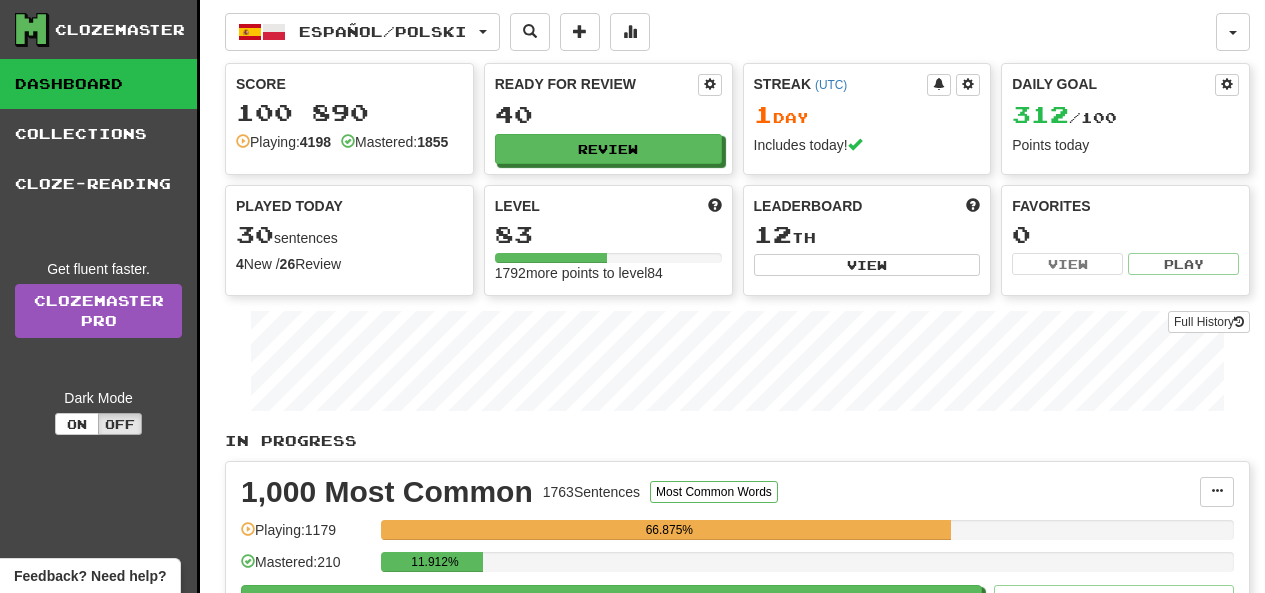 scroll, scrollTop: 0, scrollLeft: 0, axis: both 